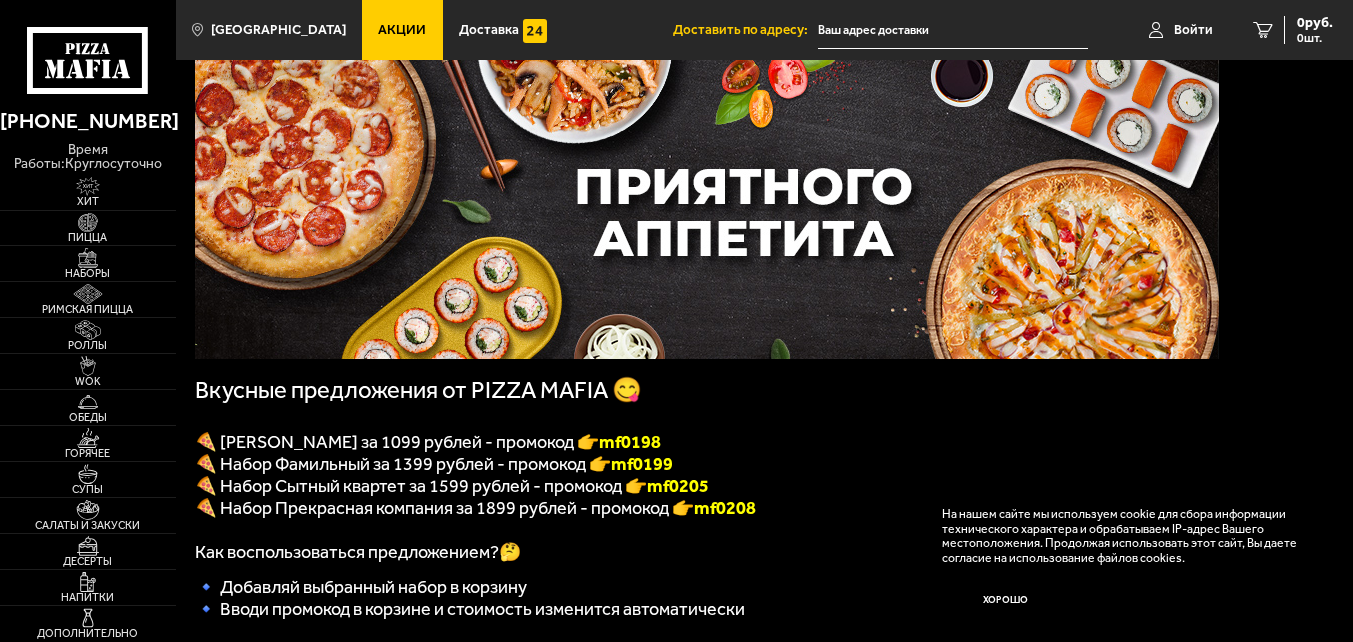 scroll, scrollTop: 86, scrollLeft: 0, axis: vertical 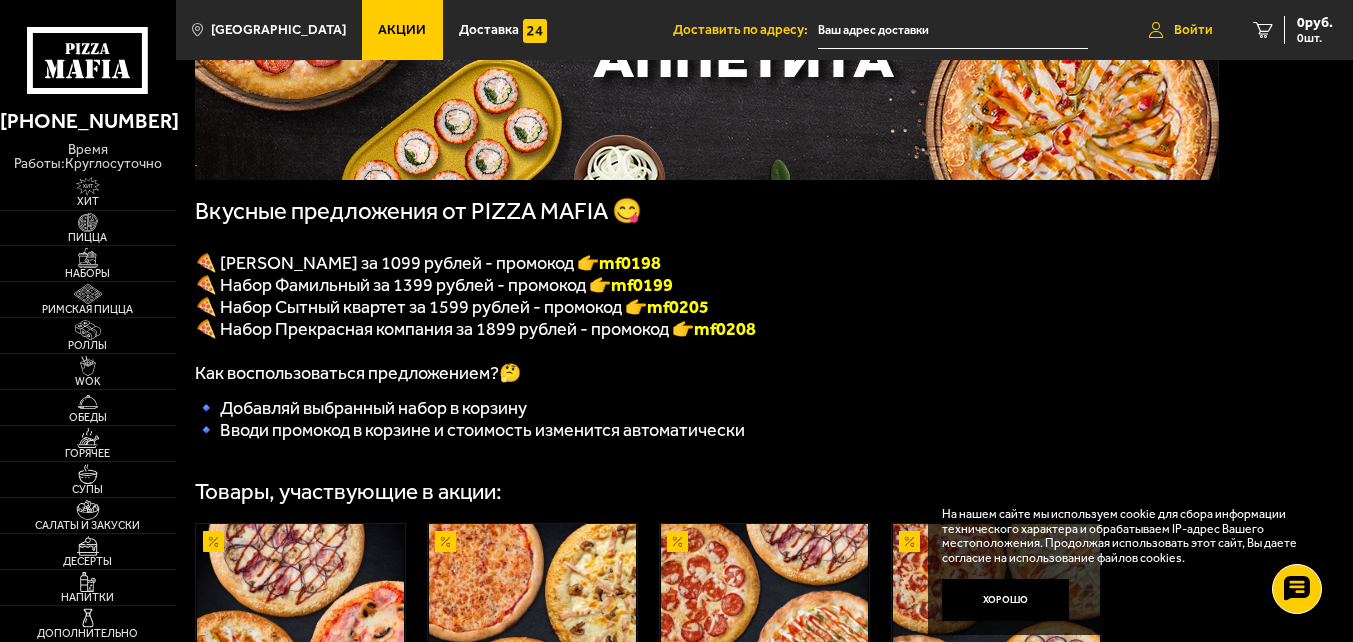 click on "Войти" at bounding box center [1193, 30] 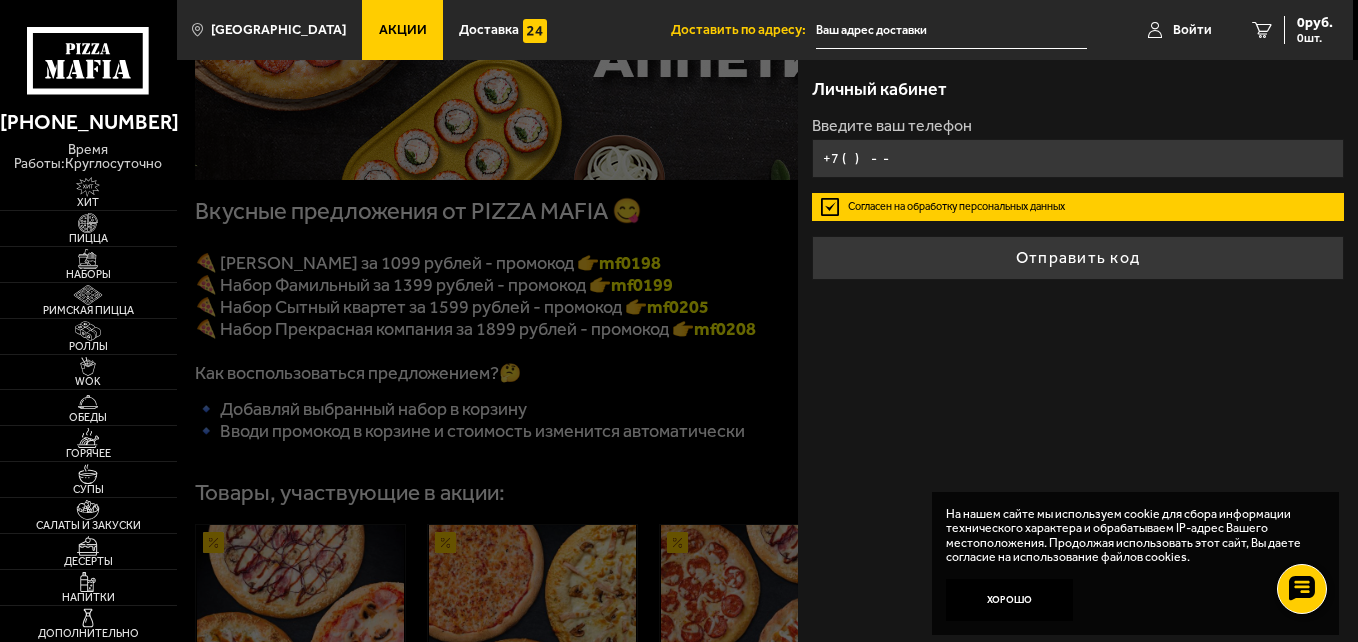 click on "+7 (   )    -  -" at bounding box center [1078, 158] 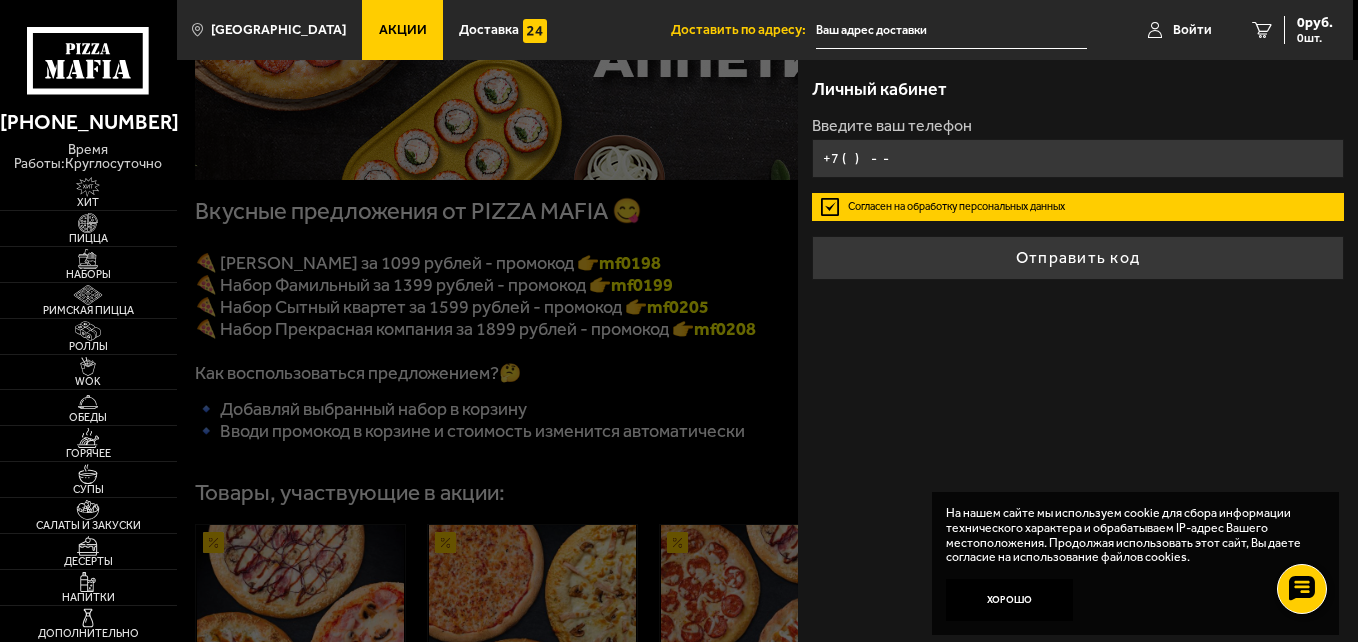 click on "+7 (   )    -  -" at bounding box center [1078, 158] 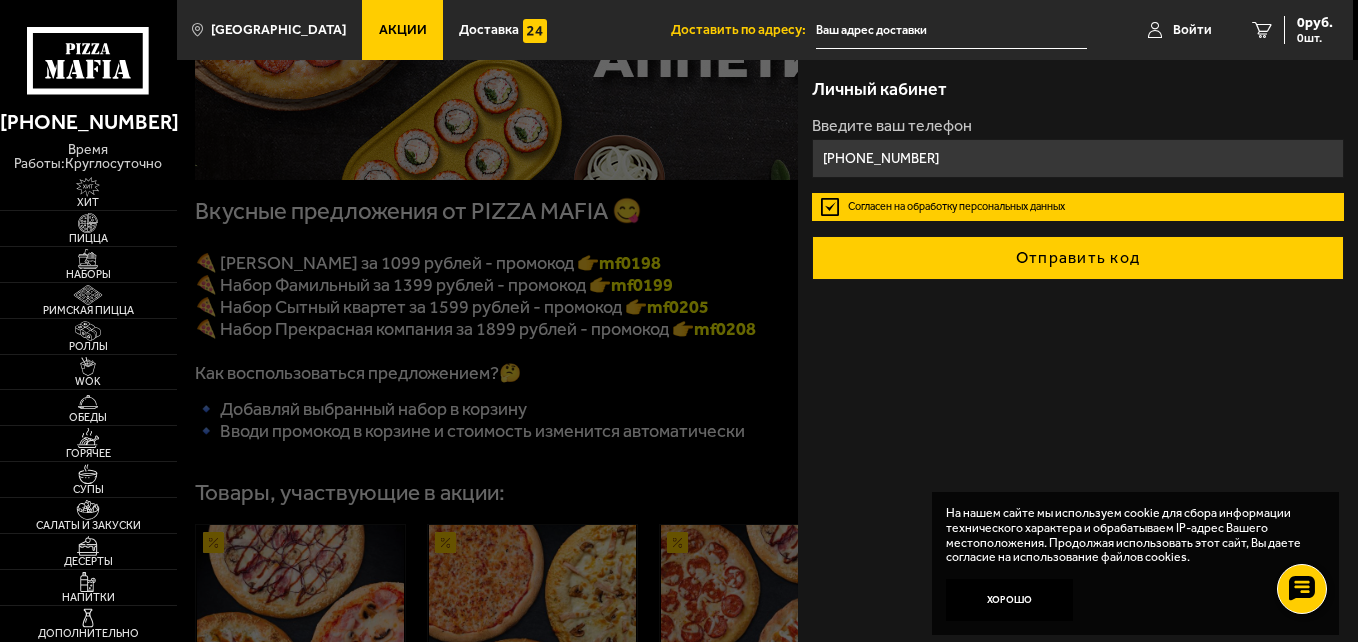 type on "[PHONE_NUMBER]" 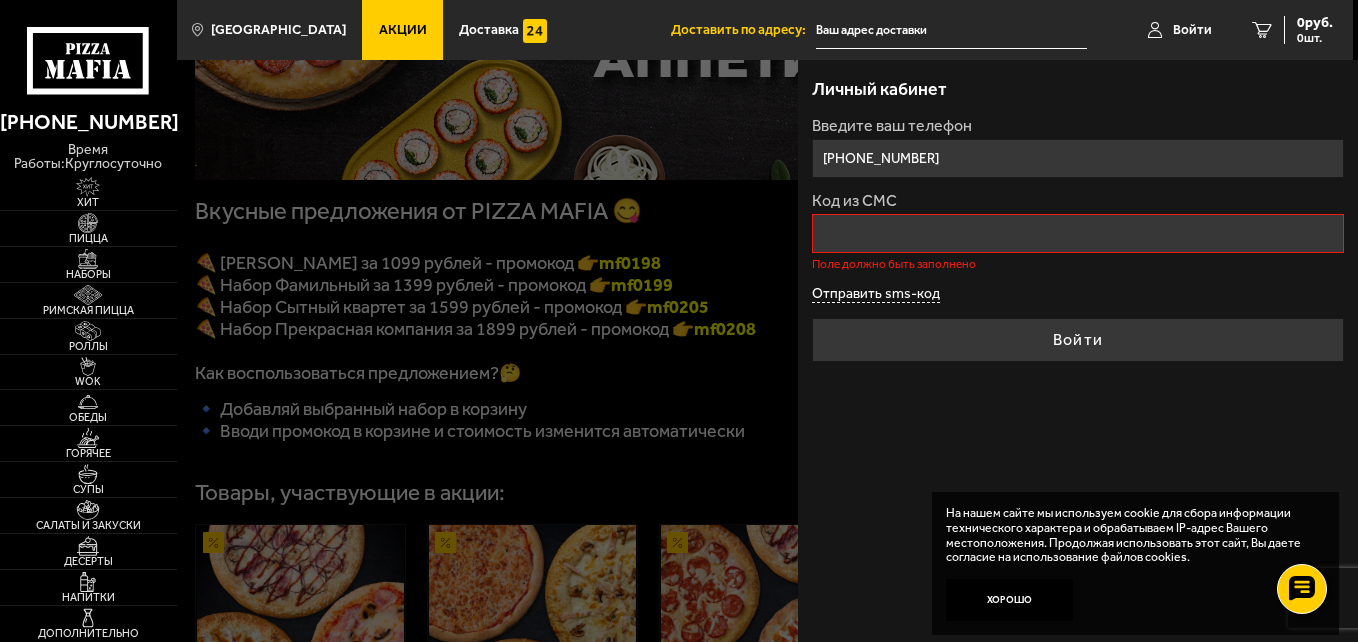 click on "Введите ваш телефон +7 (995) 996-35-44 Код из СМС Поле должно быть заполнено Отправить sms-код Войти" at bounding box center (1078, 240) 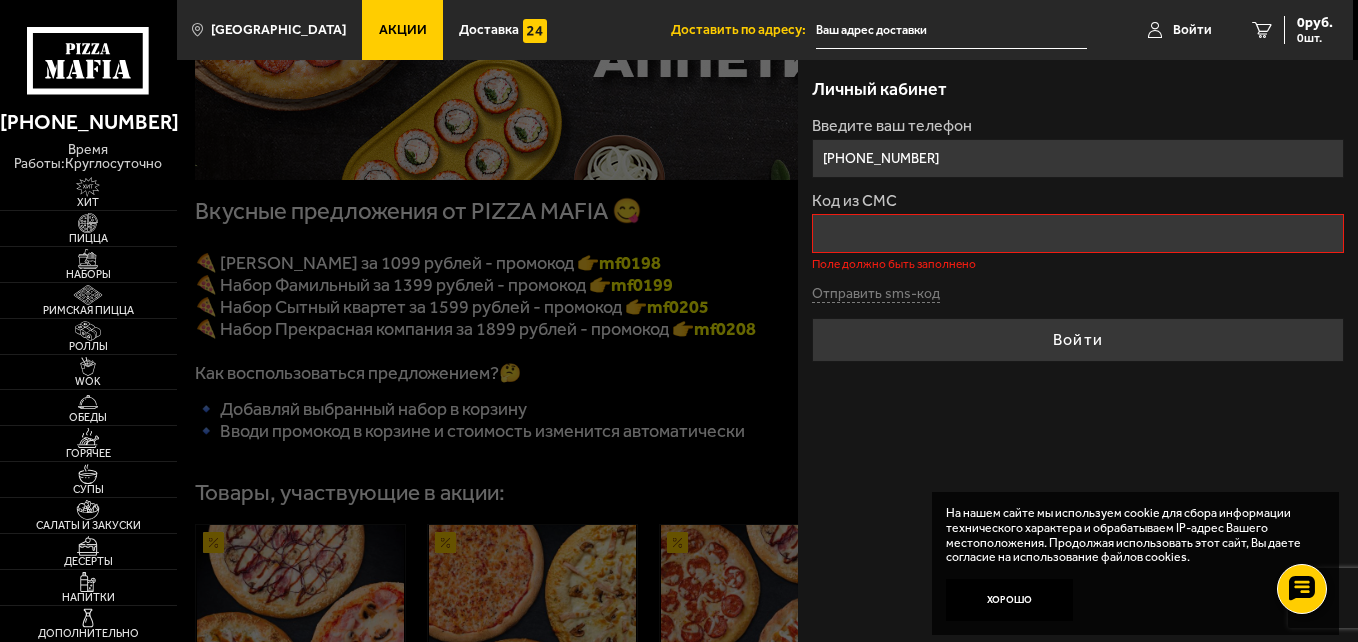 click on "[PHONE_NUMBER]" at bounding box center [1078, 158] 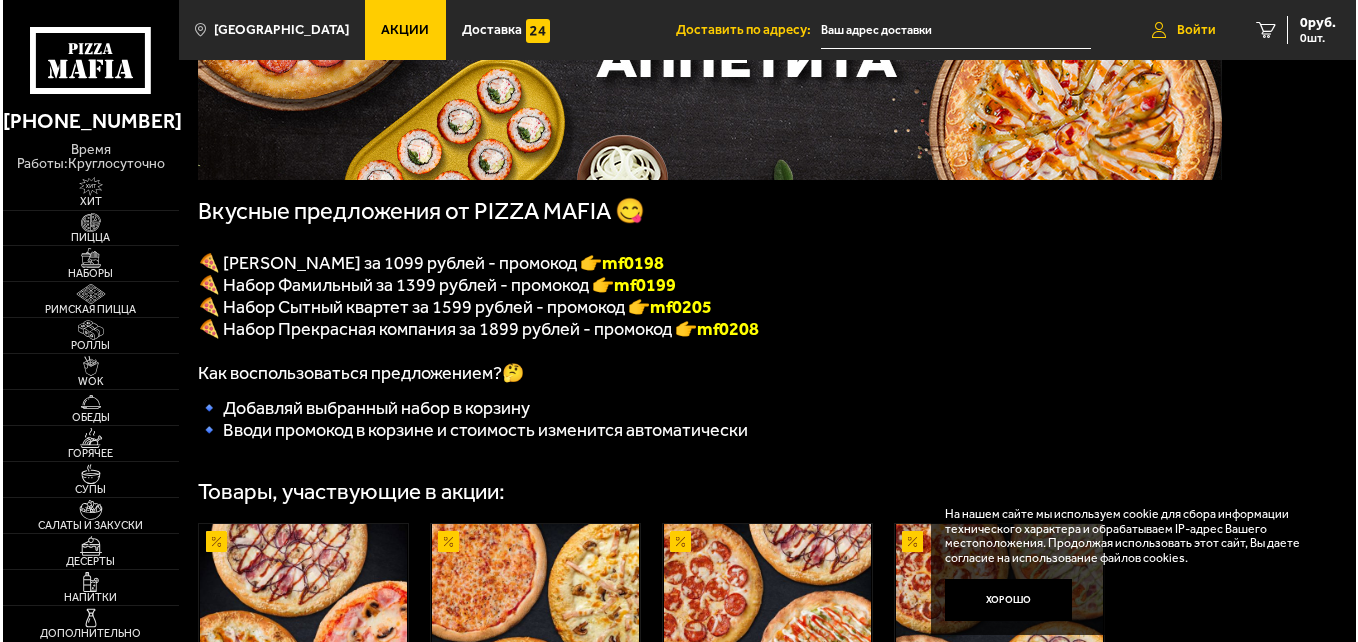 scroll, scrollTop: 265, scrollLeft: 0, axis: vertical 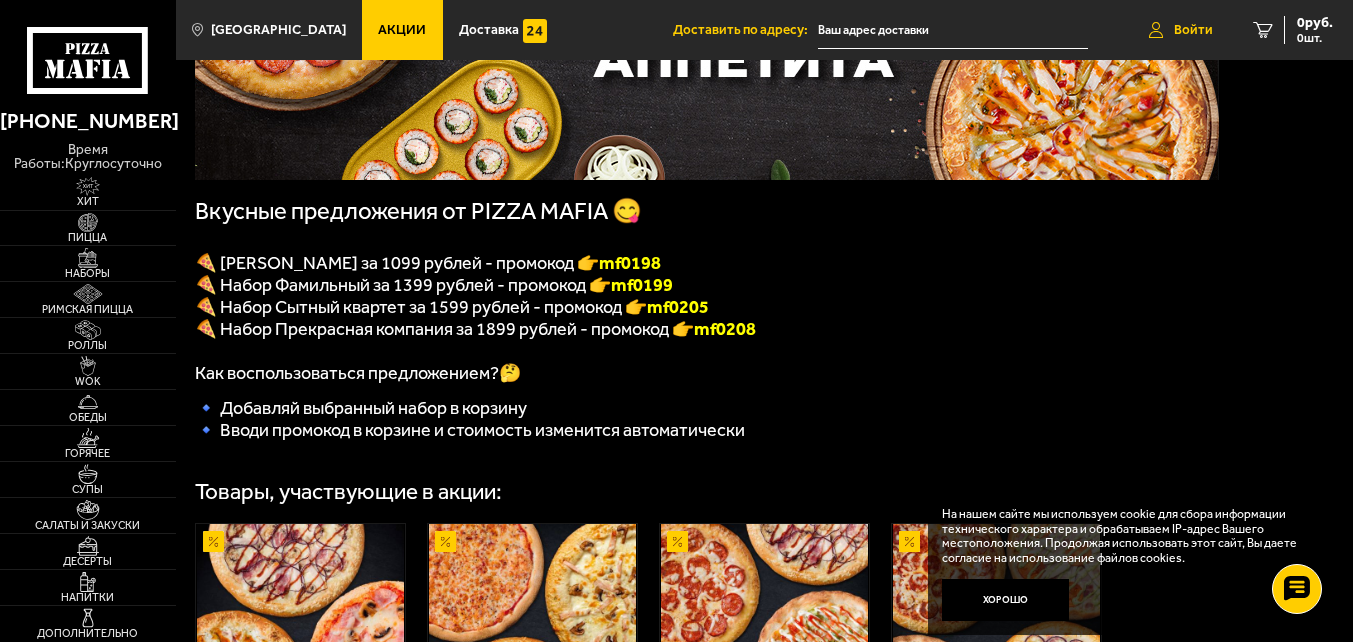 click on "Войти" at bounding box center [1193, 30] 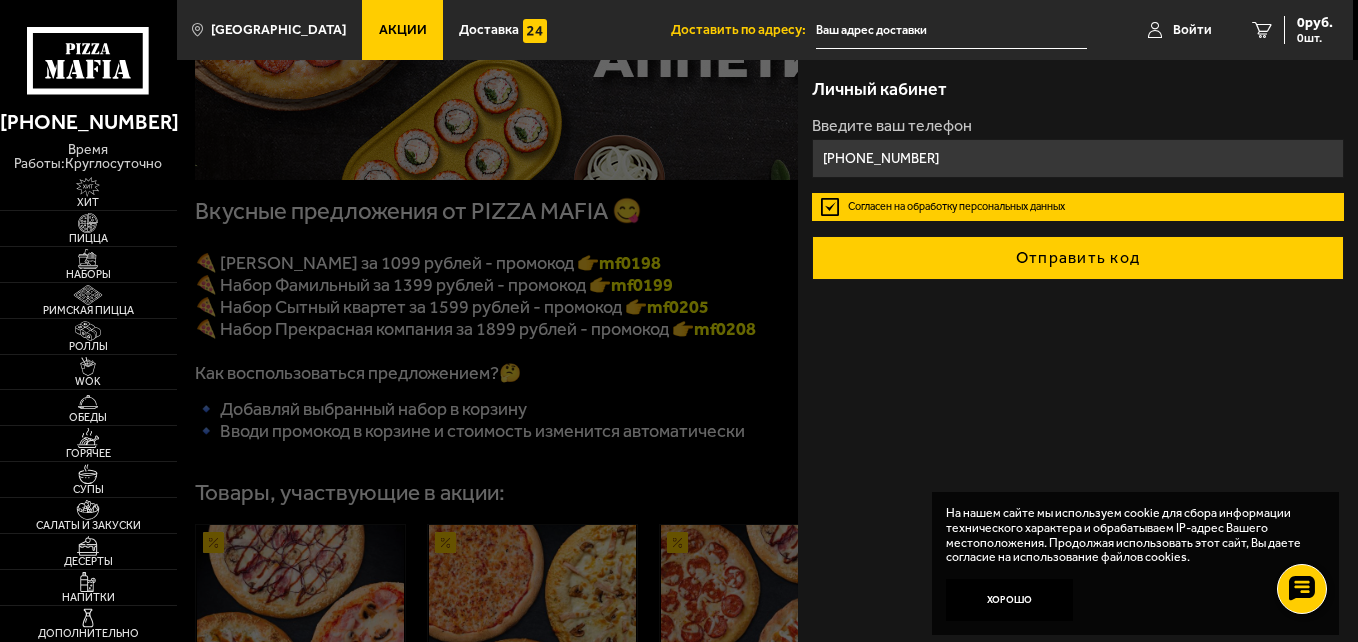 type on "[PHONE_NUMBER]" 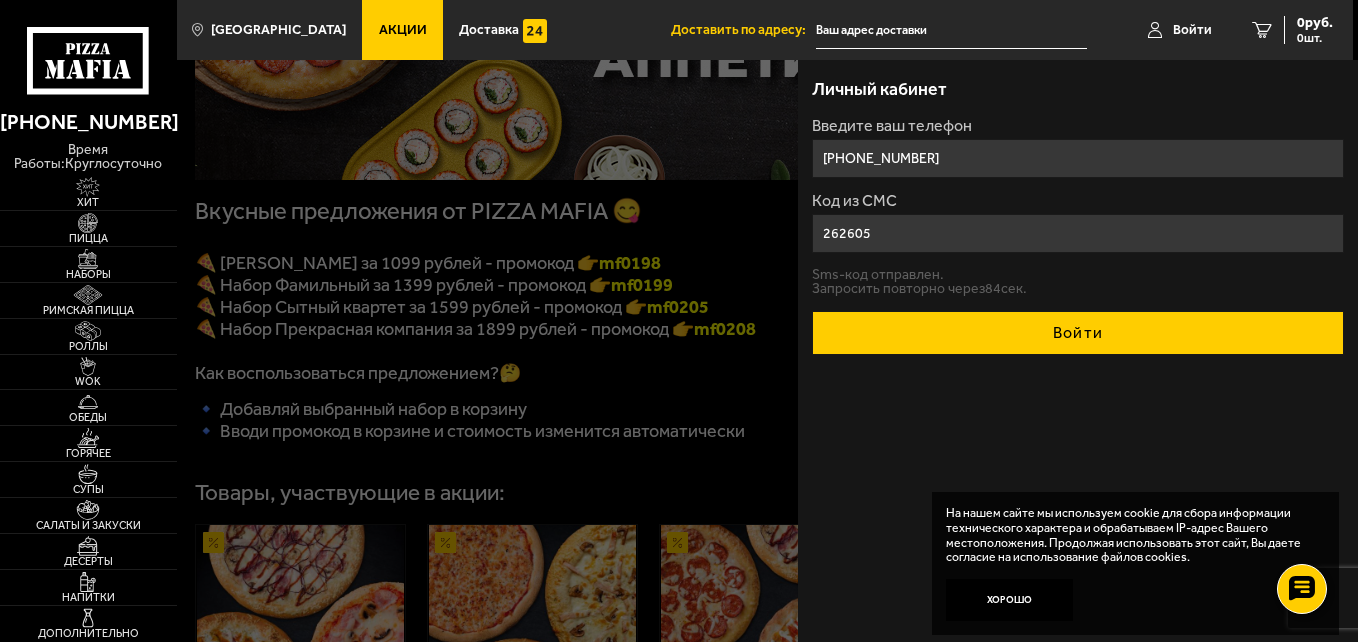type on "262605" 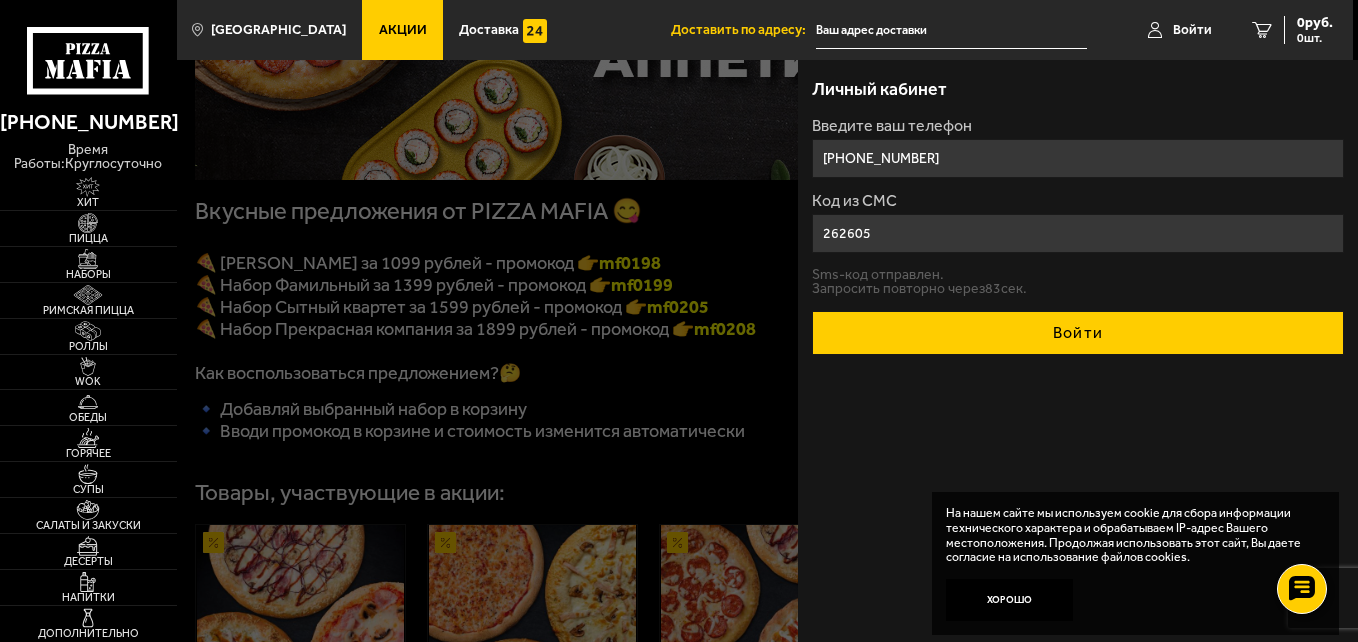 click on "Войти" at bounding box center [1078, 333] 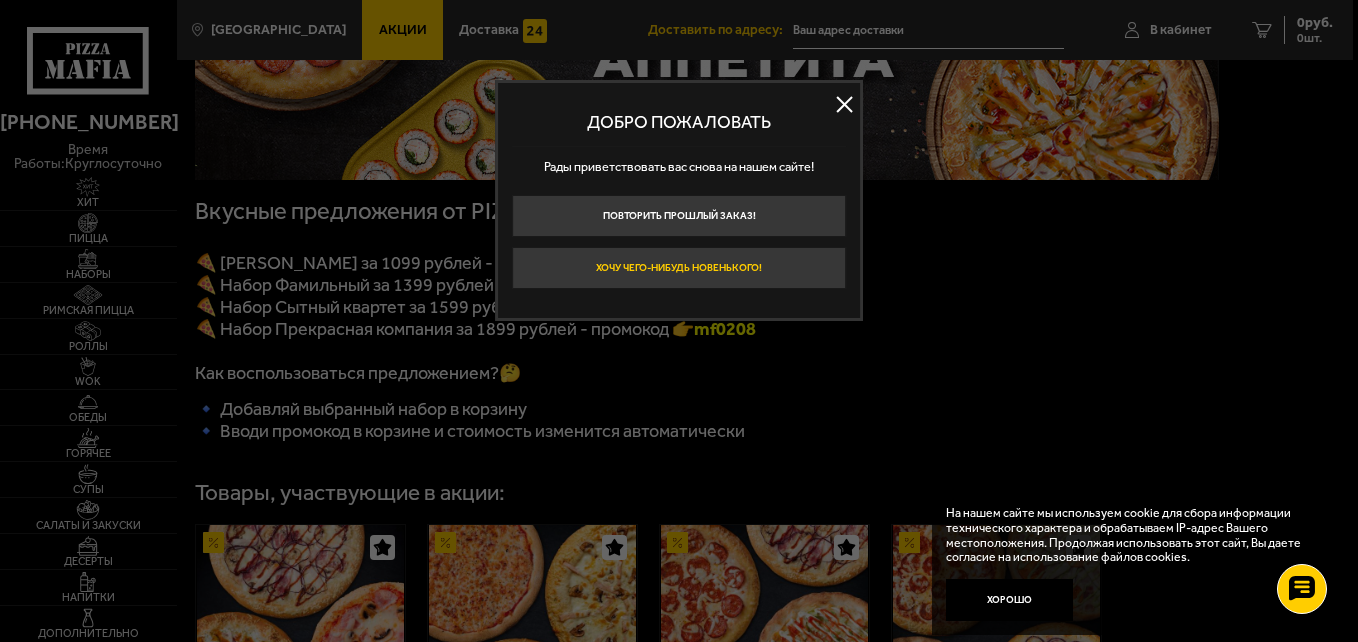 click on "Хочу чего-нибудь новенького!" at bounding box center (679, 268) 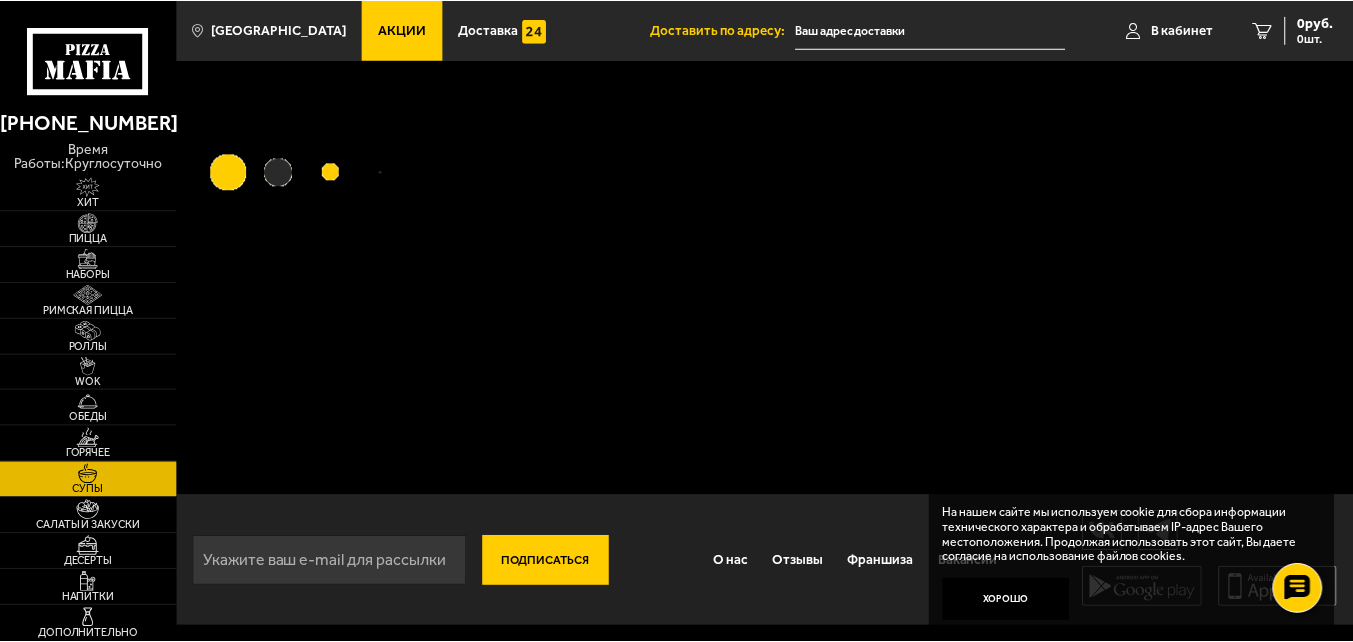 scroll, scrollTop: 0, scrollLeft: 0, axis: both 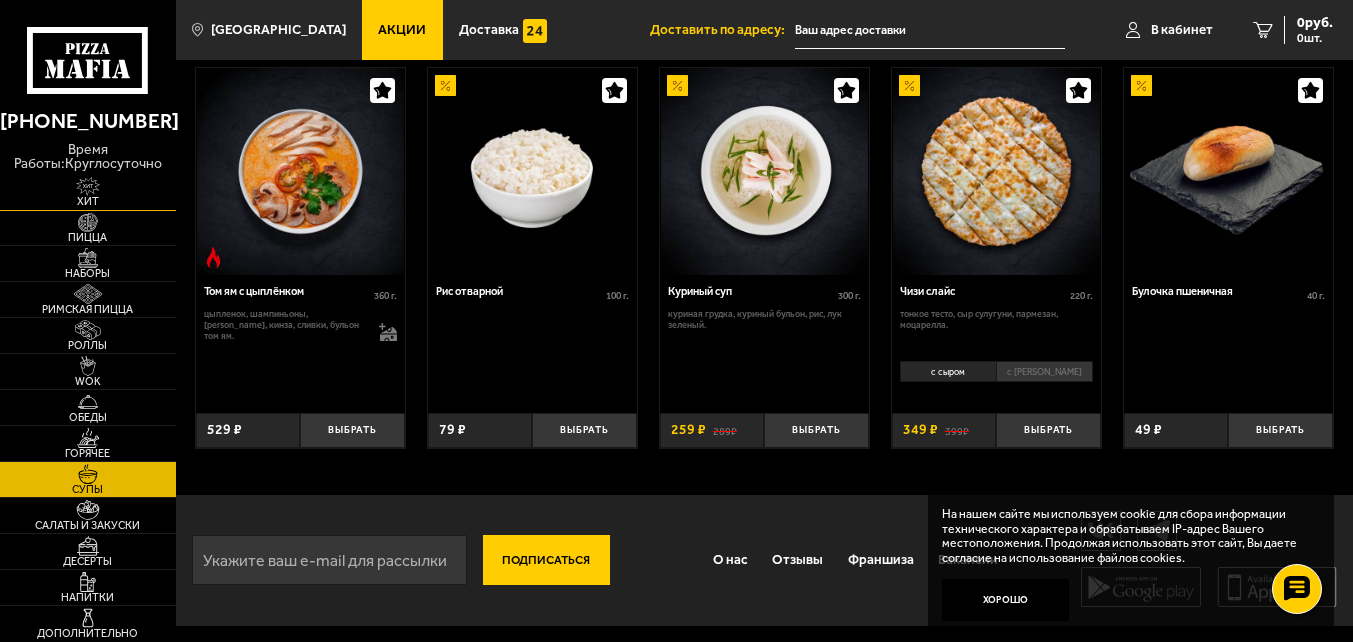 click at bounding box center (88, 187) 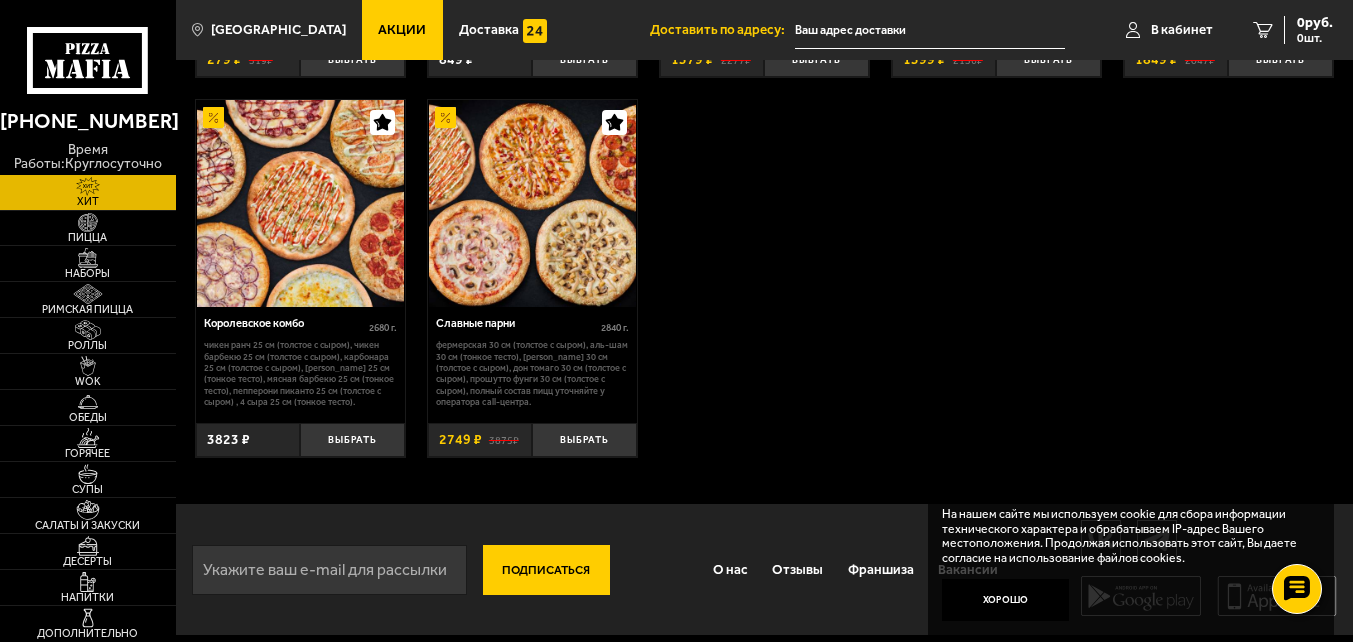scroll, scrollTop: 1187, scrollLeft: 0, axis: vertical 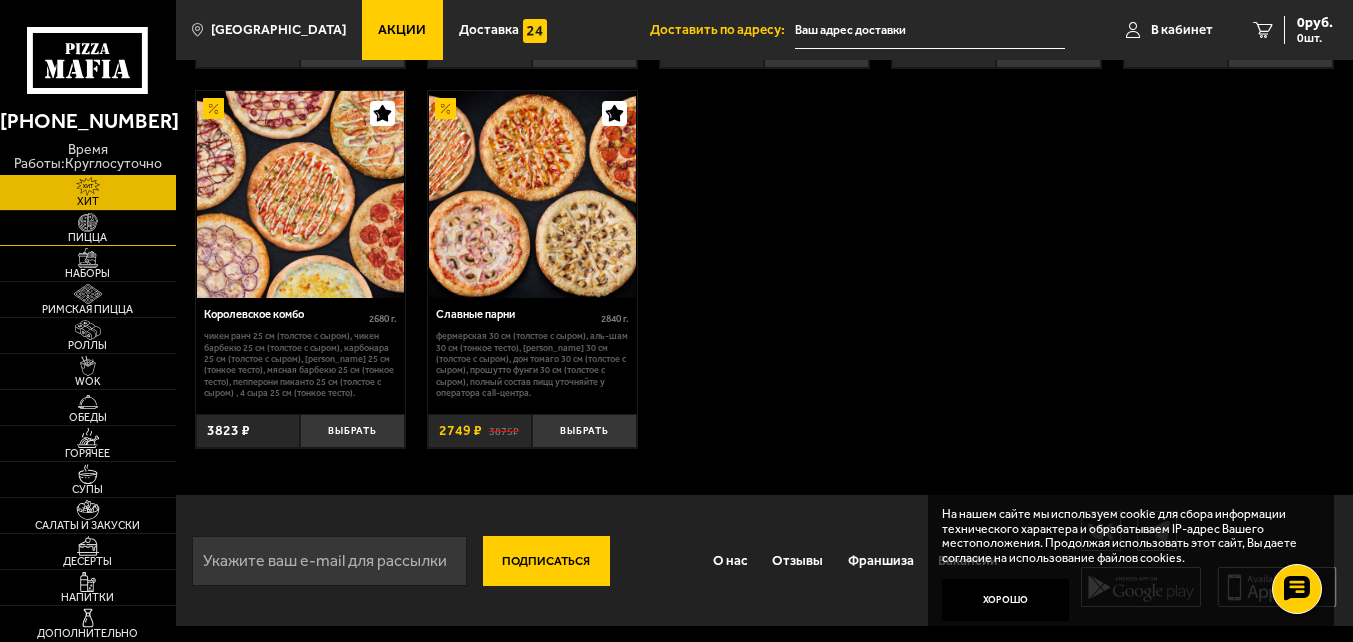 click at bounding box center (88, 223) 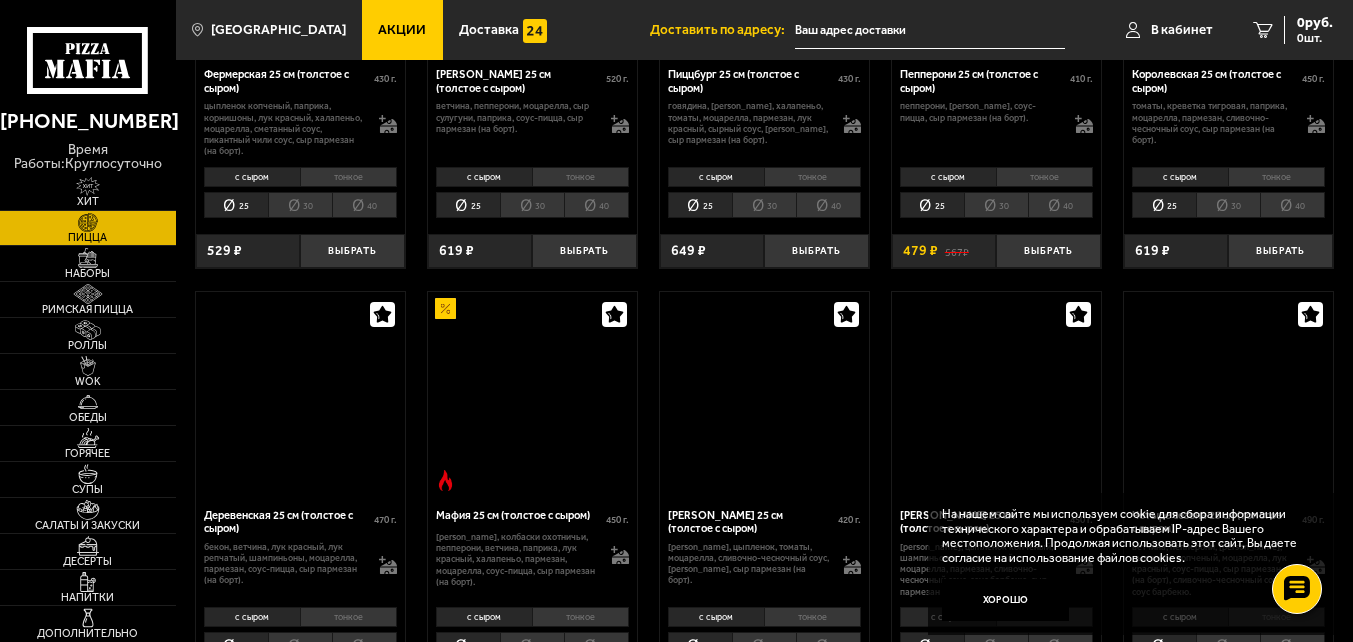 scroll, scrollTop: 0, scrollLeft: 0, axis: both 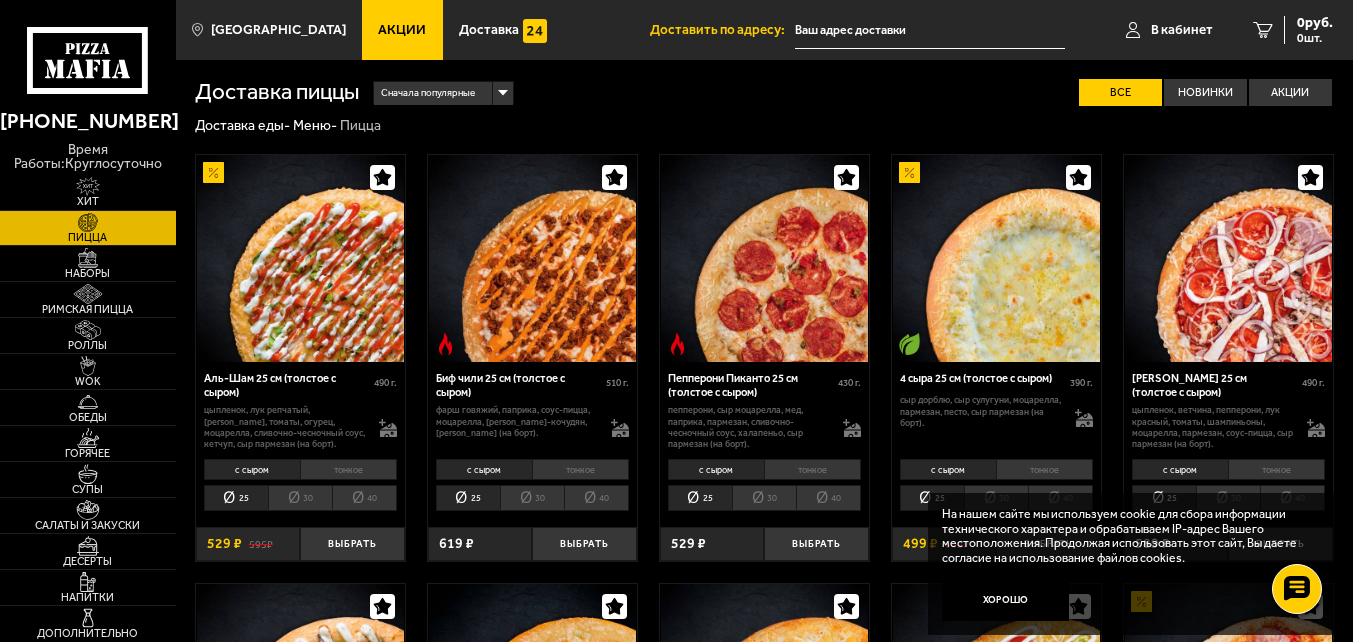 click on "40" at bounding box center [828, 498] 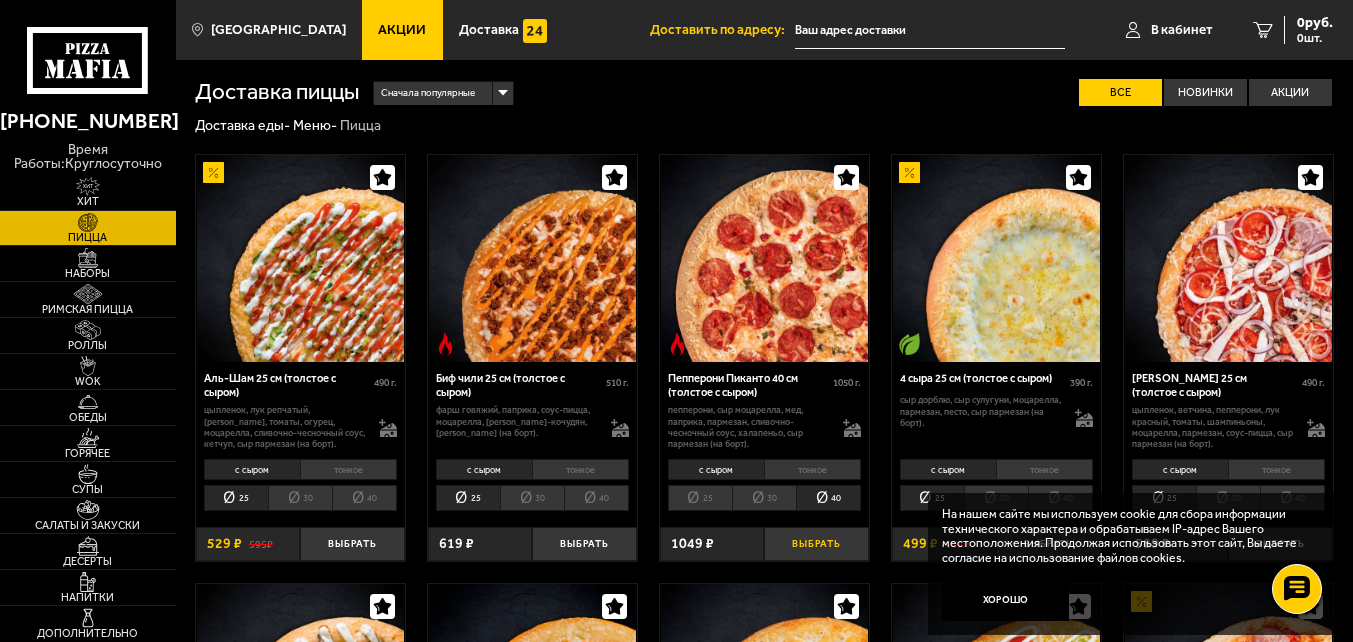 click on "Выбрать" at bounding box center [816, 544] 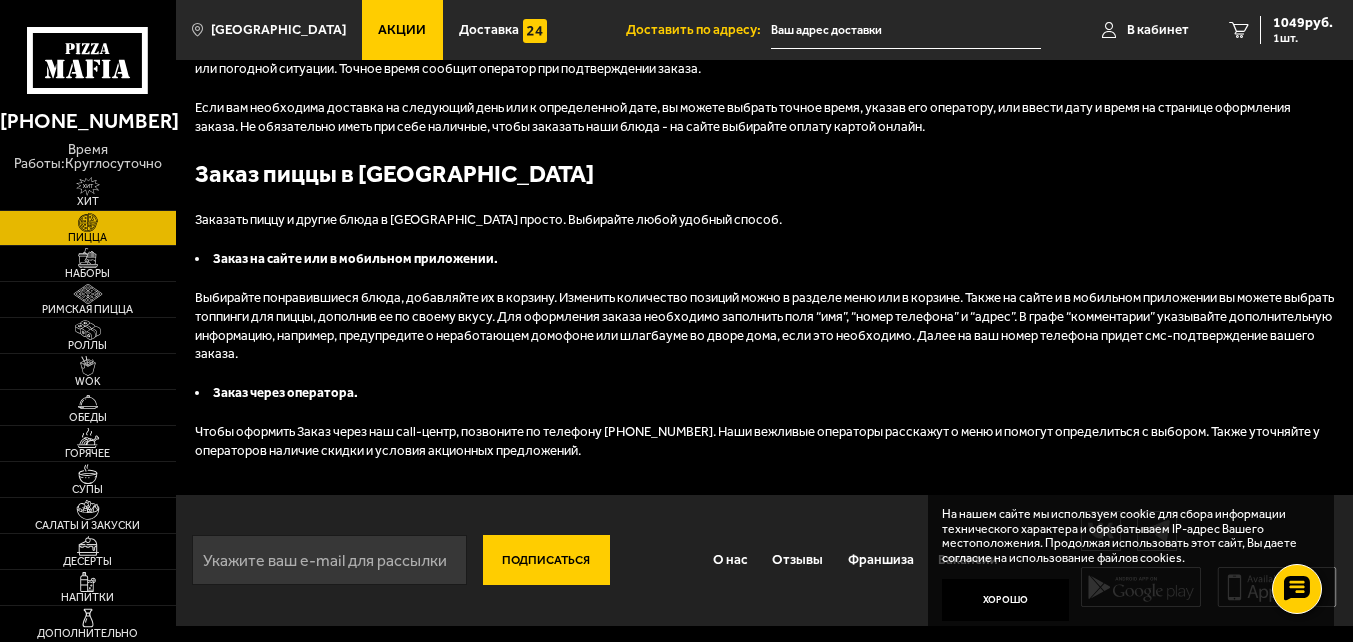 scroll, scrollTop: 3347, scrollLeft: 0, axis: vertical 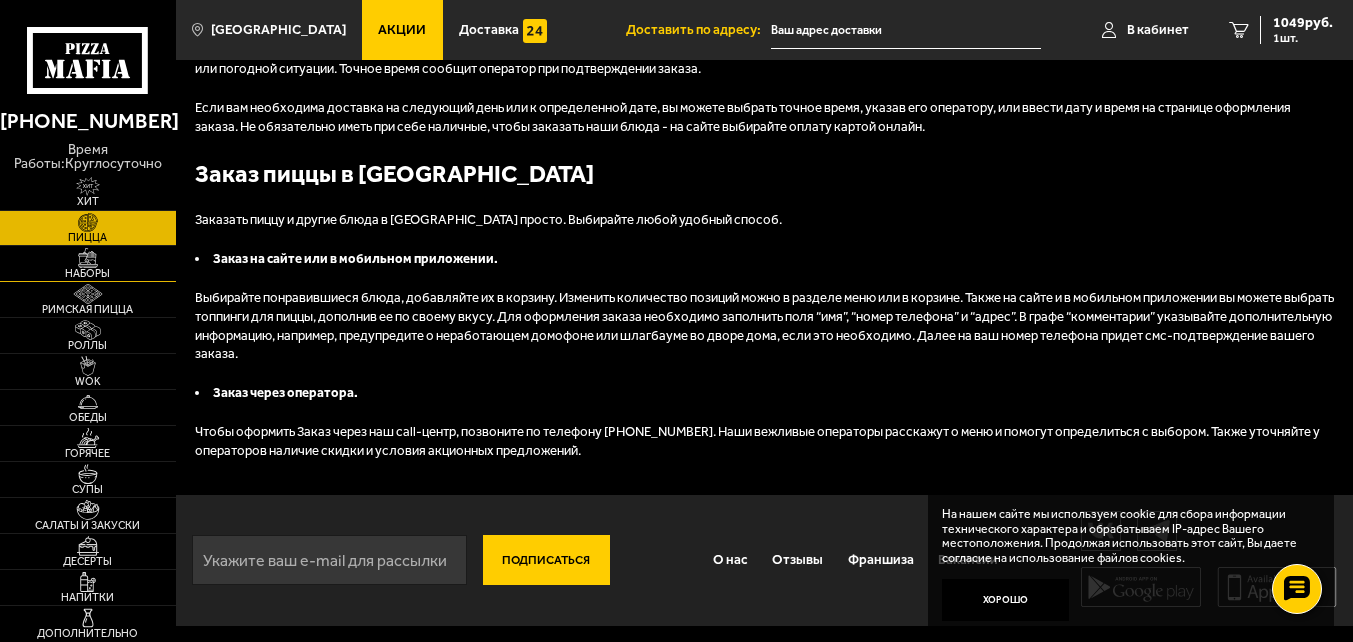 click on "Наборы" at bounding box center (88, 263) 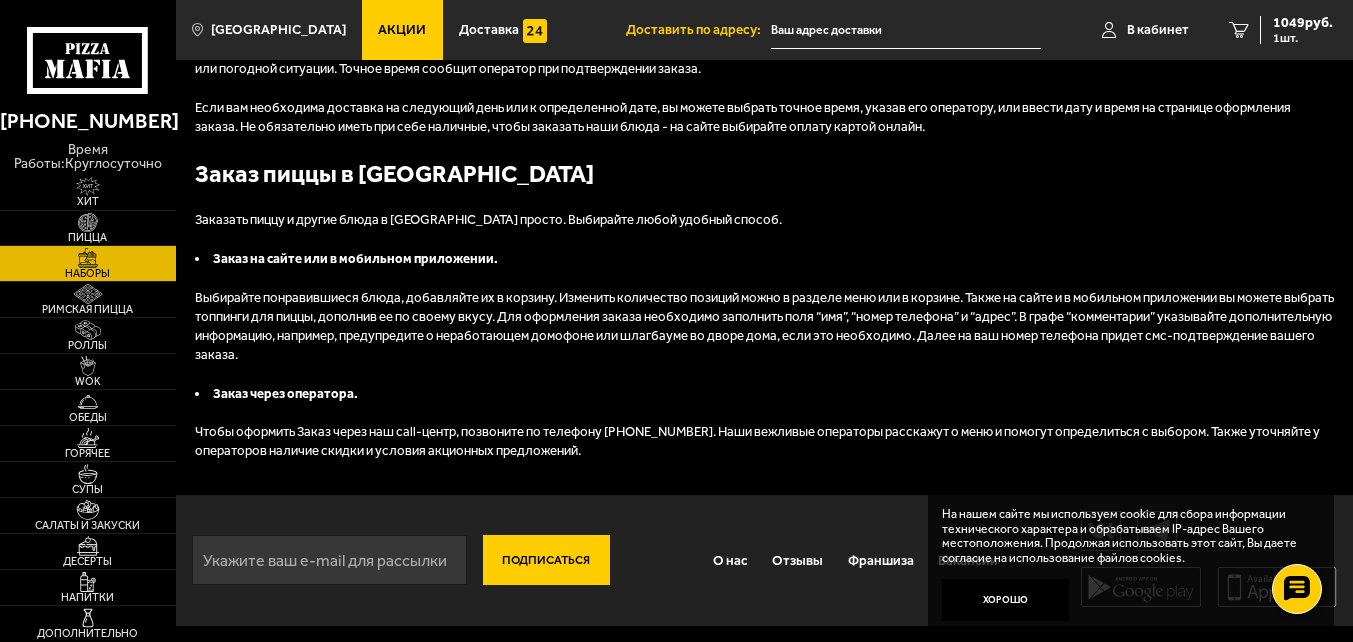 scroll, scrollTop: 0, scrollLeft: 0, axis: both 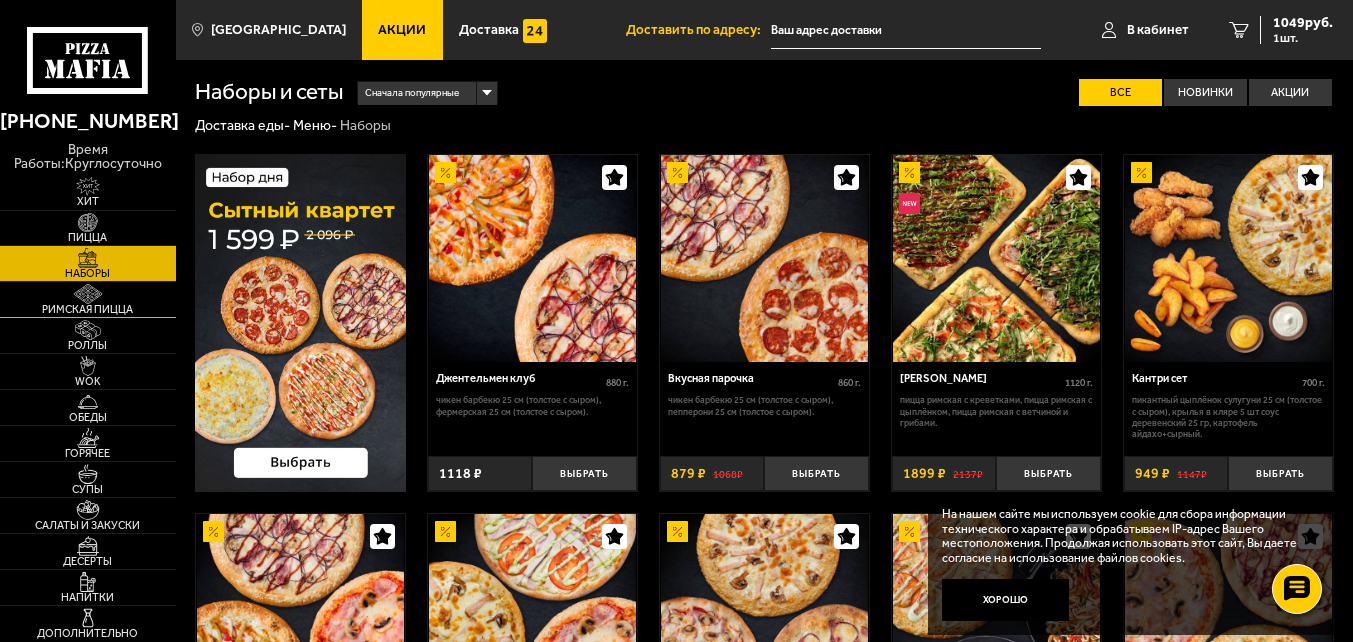 click on "Римская пицца" at bounding box center [88, 299] 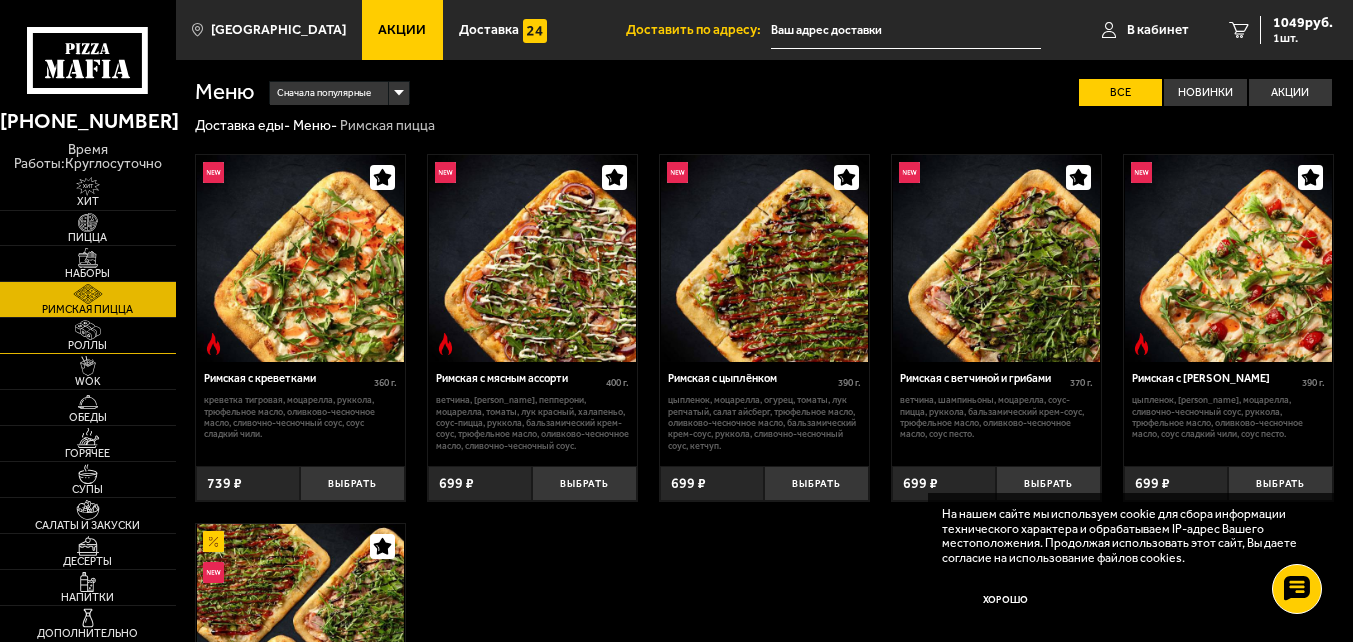 click on "Роллы" at bounding box center (88, 335) 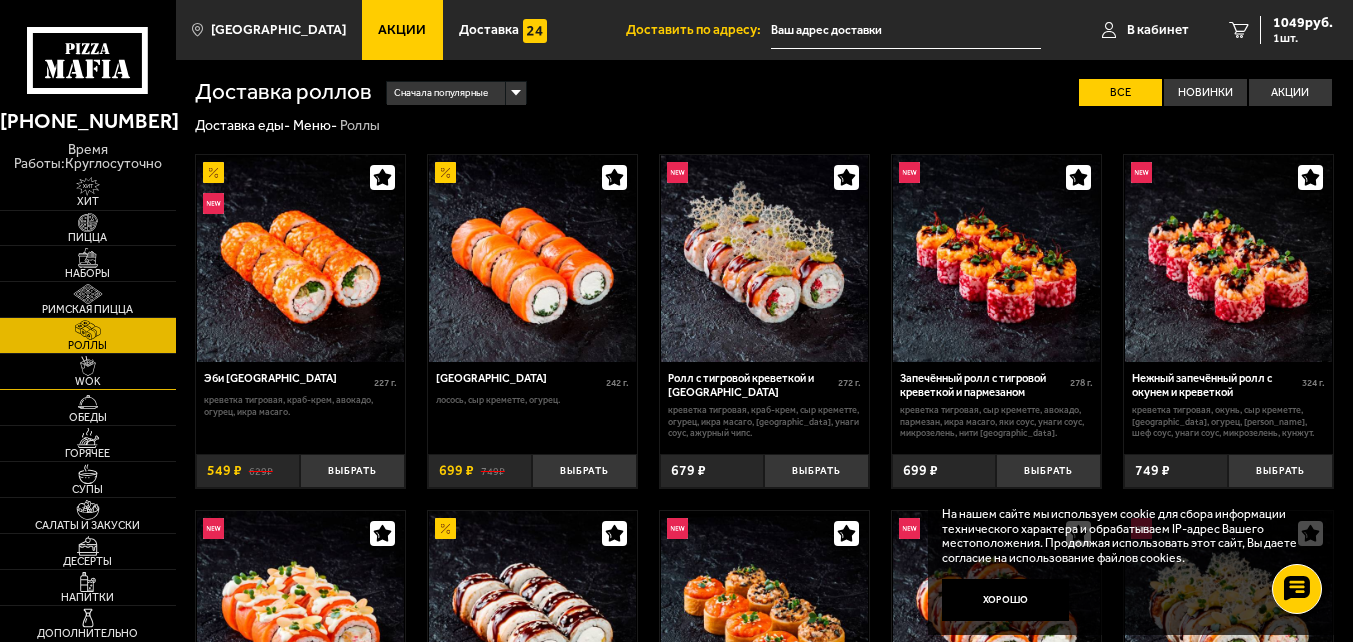 click on "WOK" at bounding box center (88, 371) 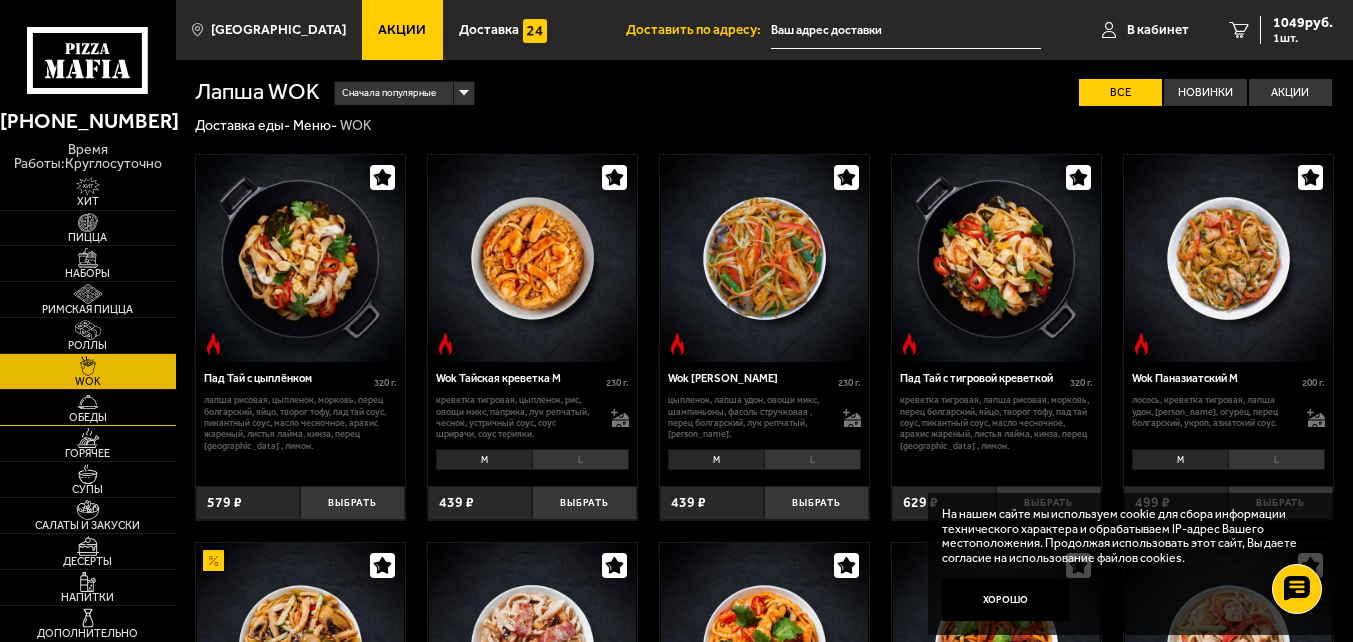 click on "Обеды" at bounding box center (88, 407) 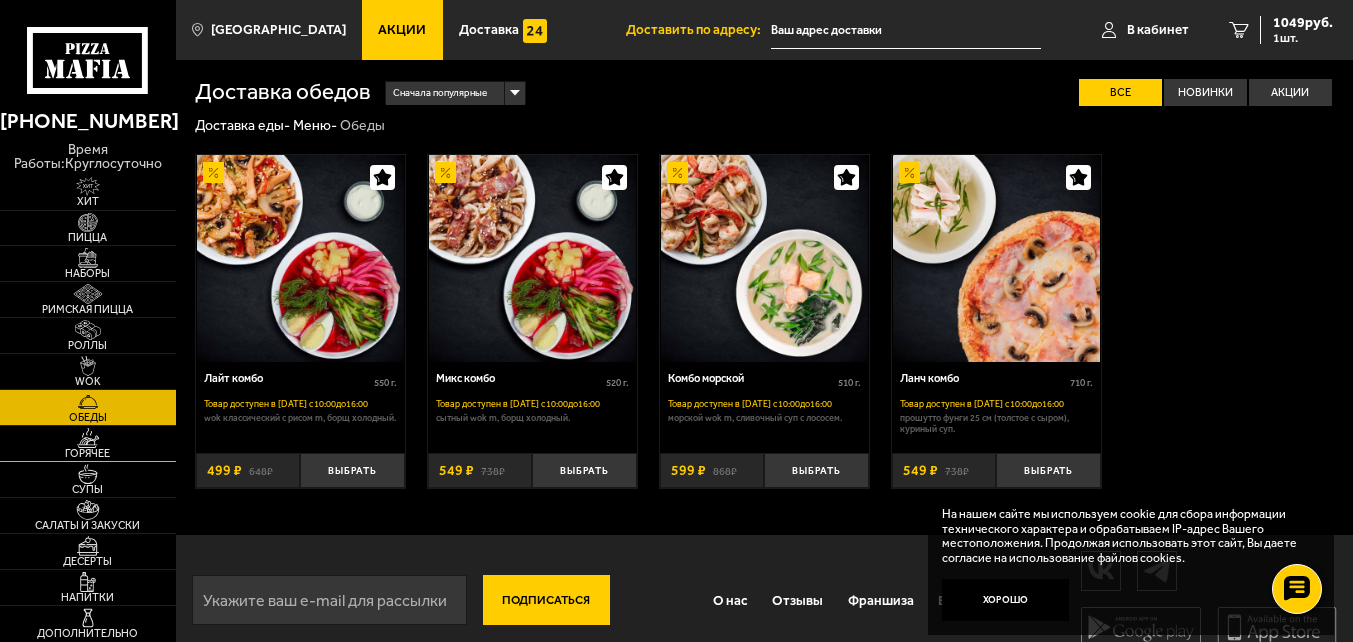 click on "Горячее" at bounding box center (88, 453) 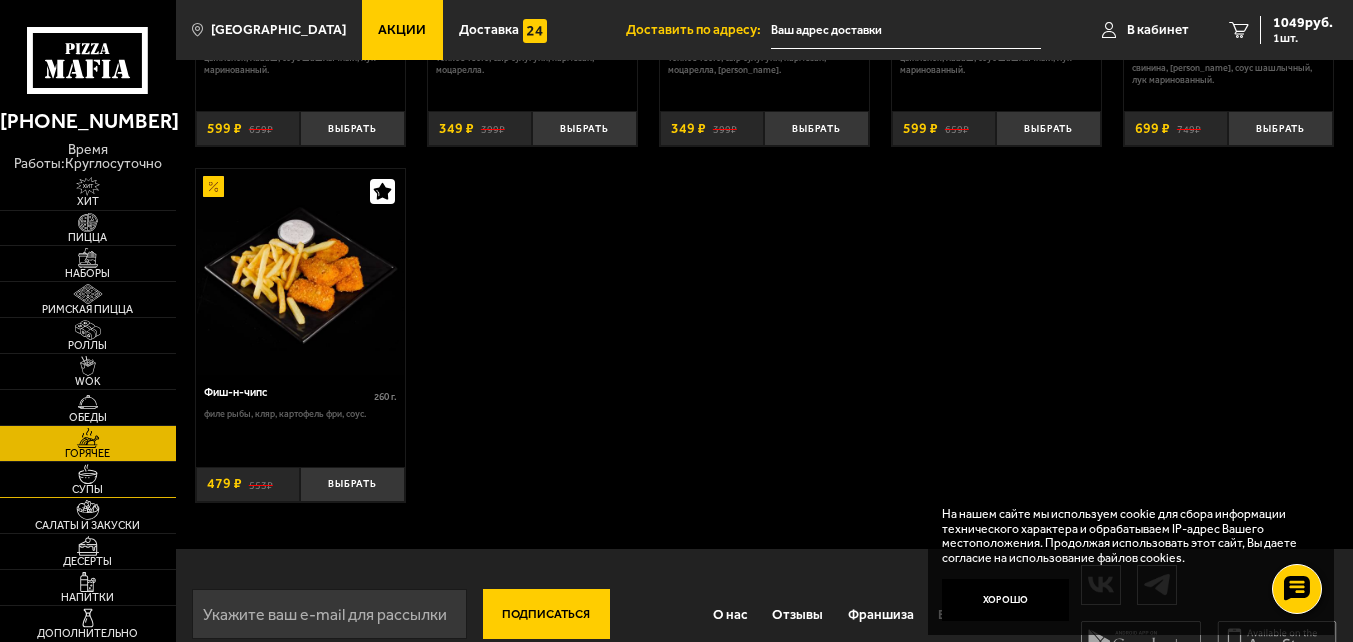 scroll, scrollTop: 1160, scrollLeft: 0, axis: vertical 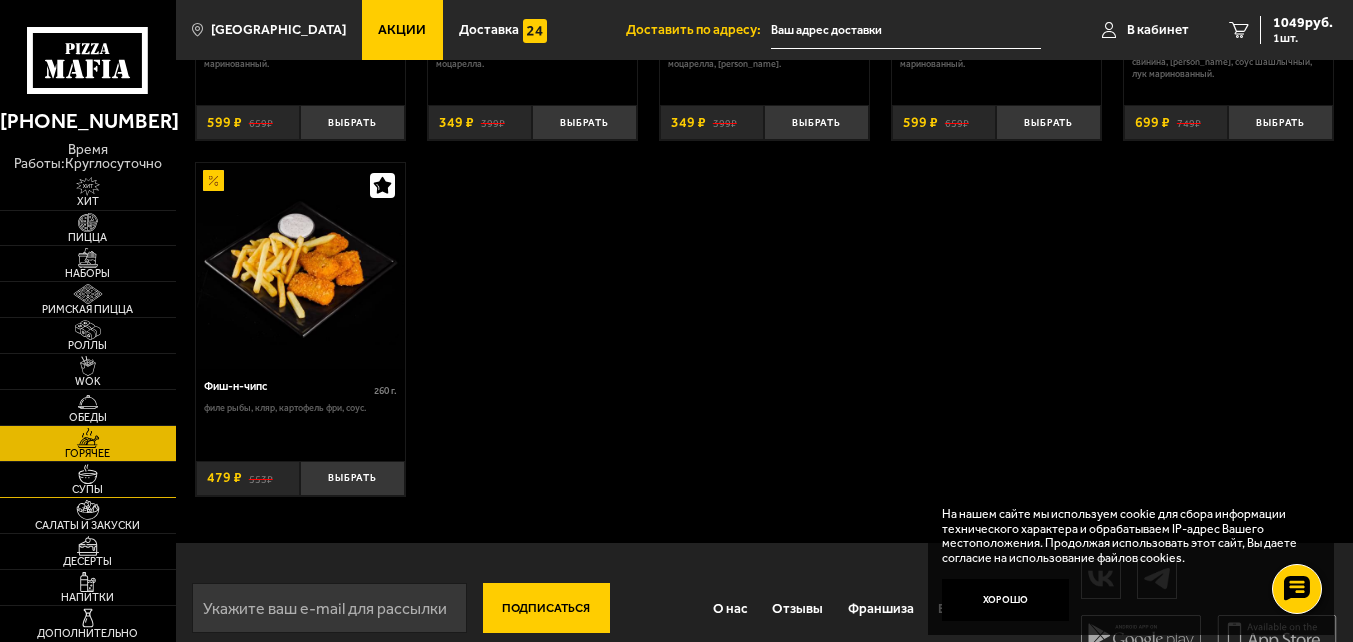 click on "Супы" at bounding box center [88, 479] 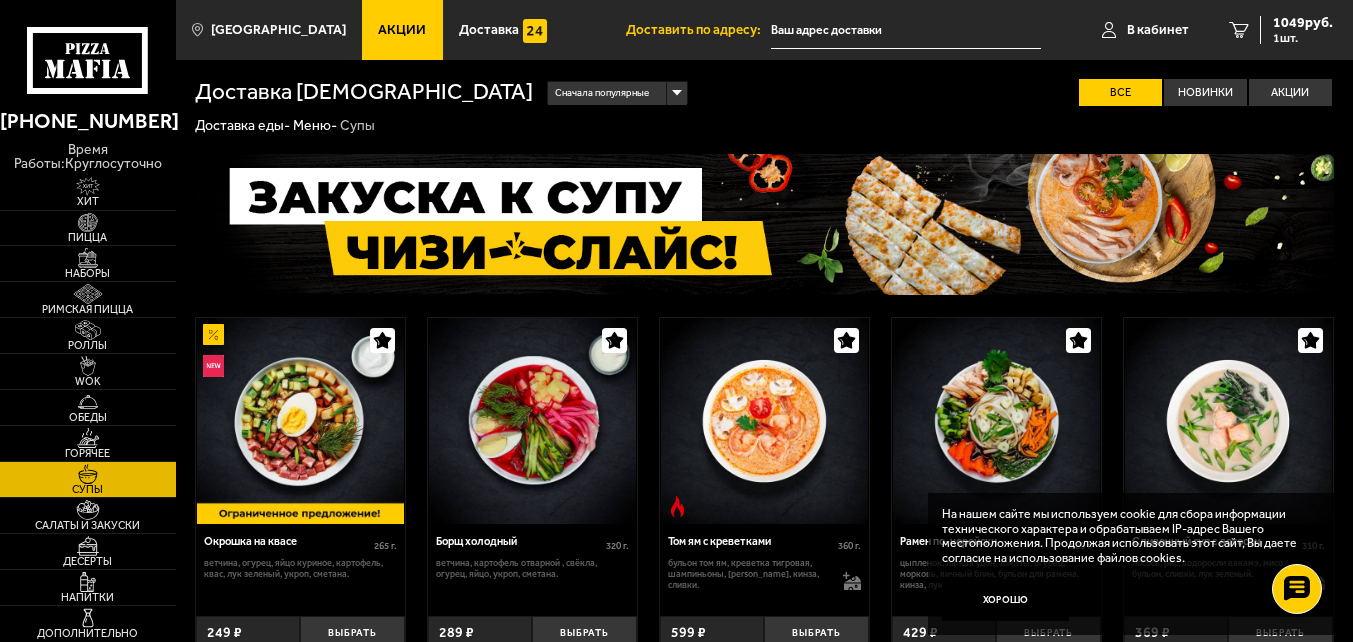 scroll, scrollTop: 40, scrollLeft: 0, axis: vertical 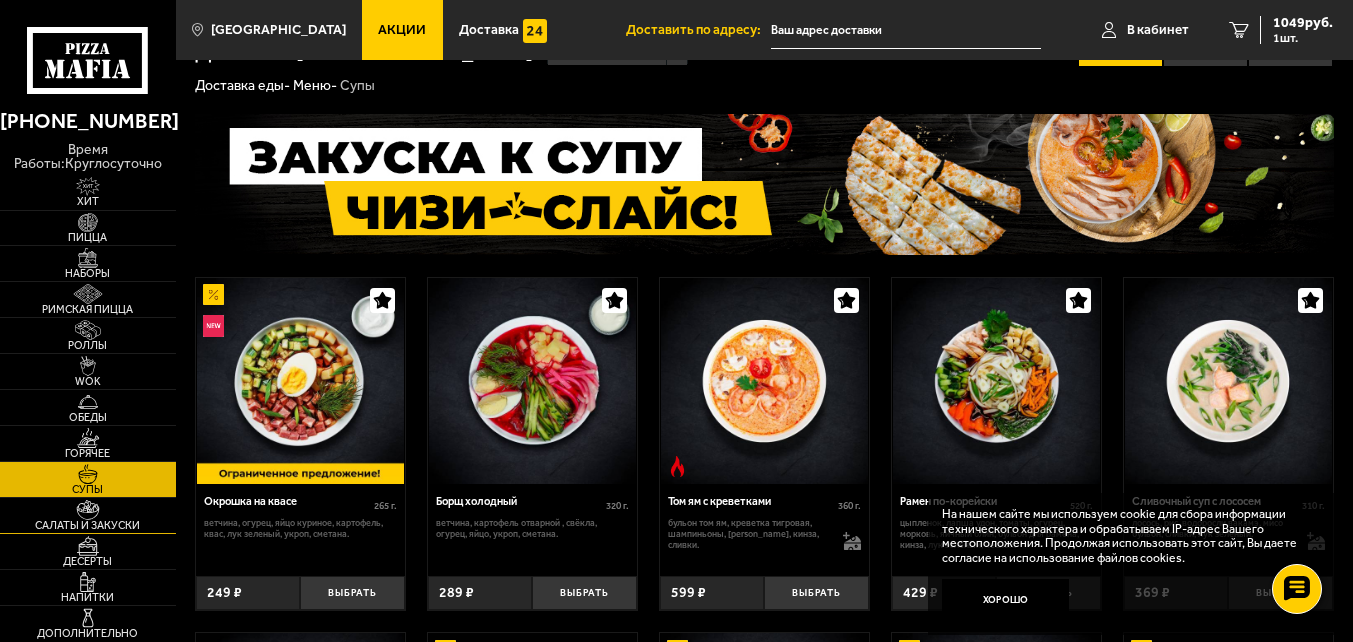 click on "Салаты и закуски" at bounding box center (88, 525) 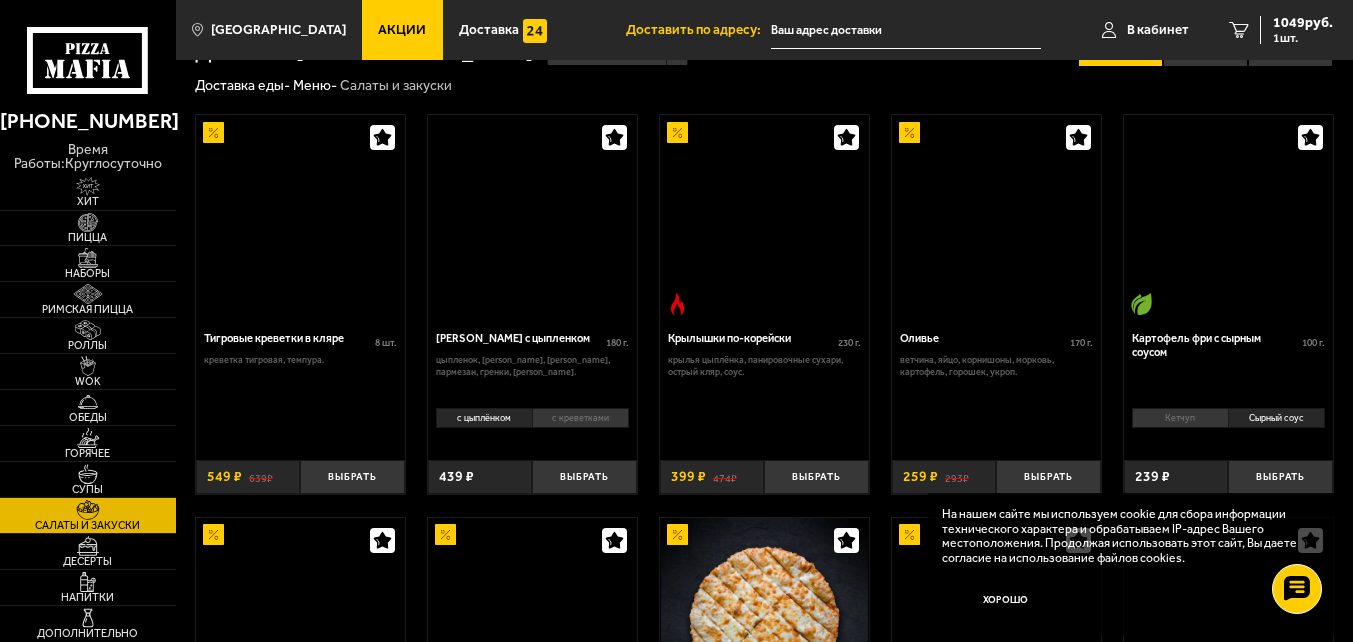 scroll, scrollTop: 0, scrollLeft: 0, axis: both 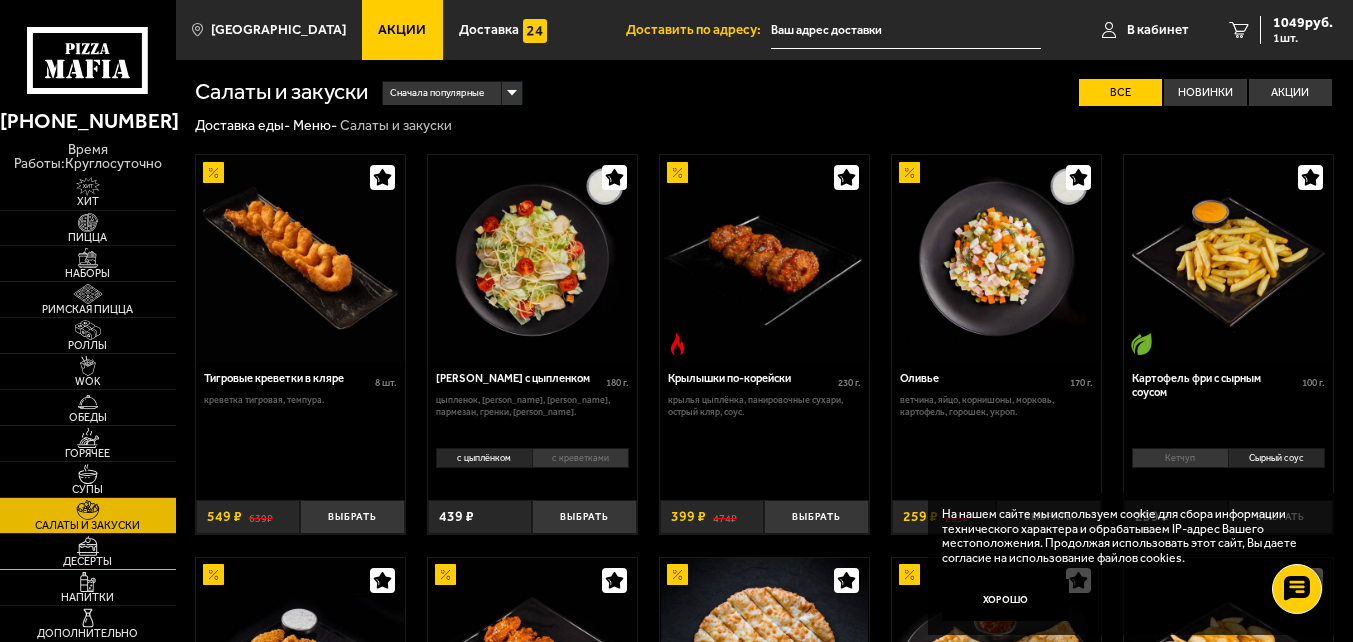 click on "Десерты" at bounding box center [88, 551] 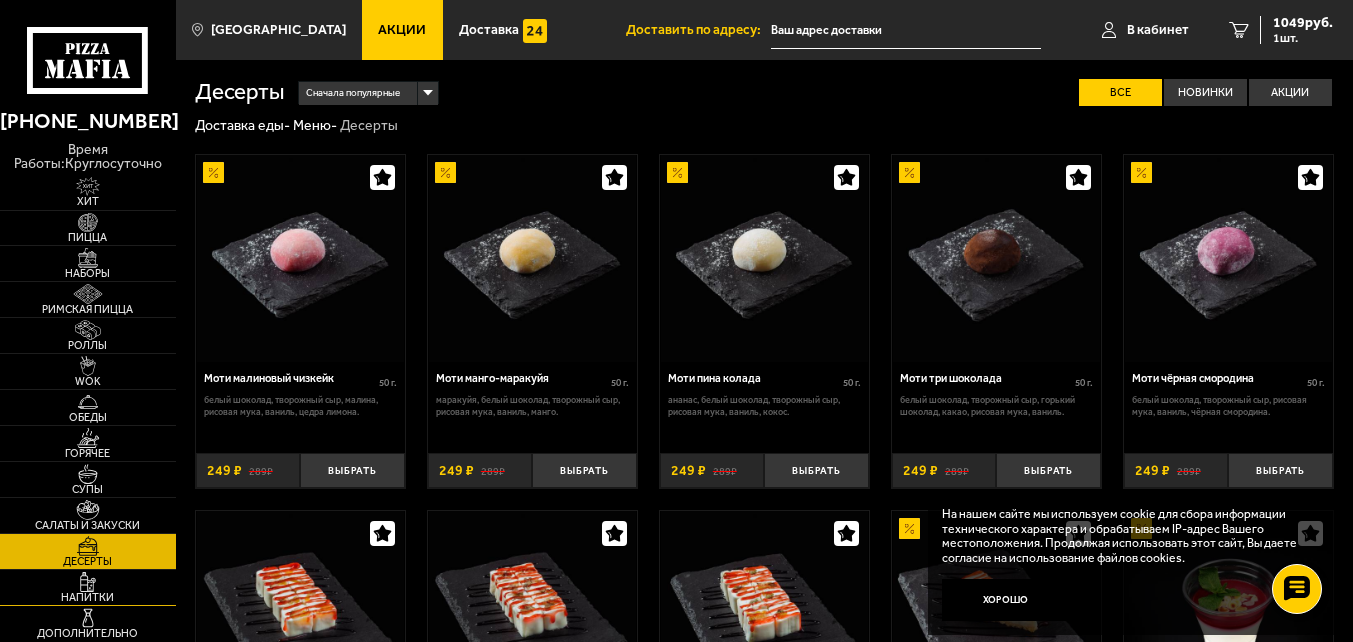 click on "Напитки" at bounding box center (88, 587) 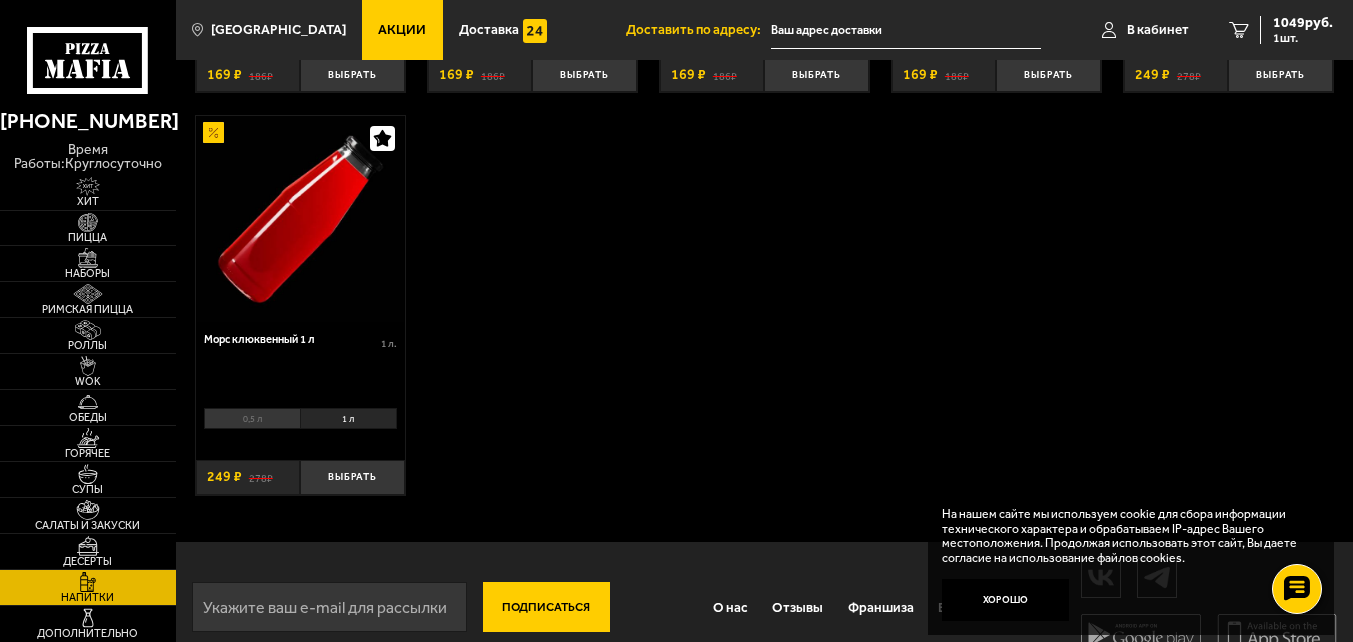 scroll, scrollTop: 492, scrollLeft: 0, axis: vertical 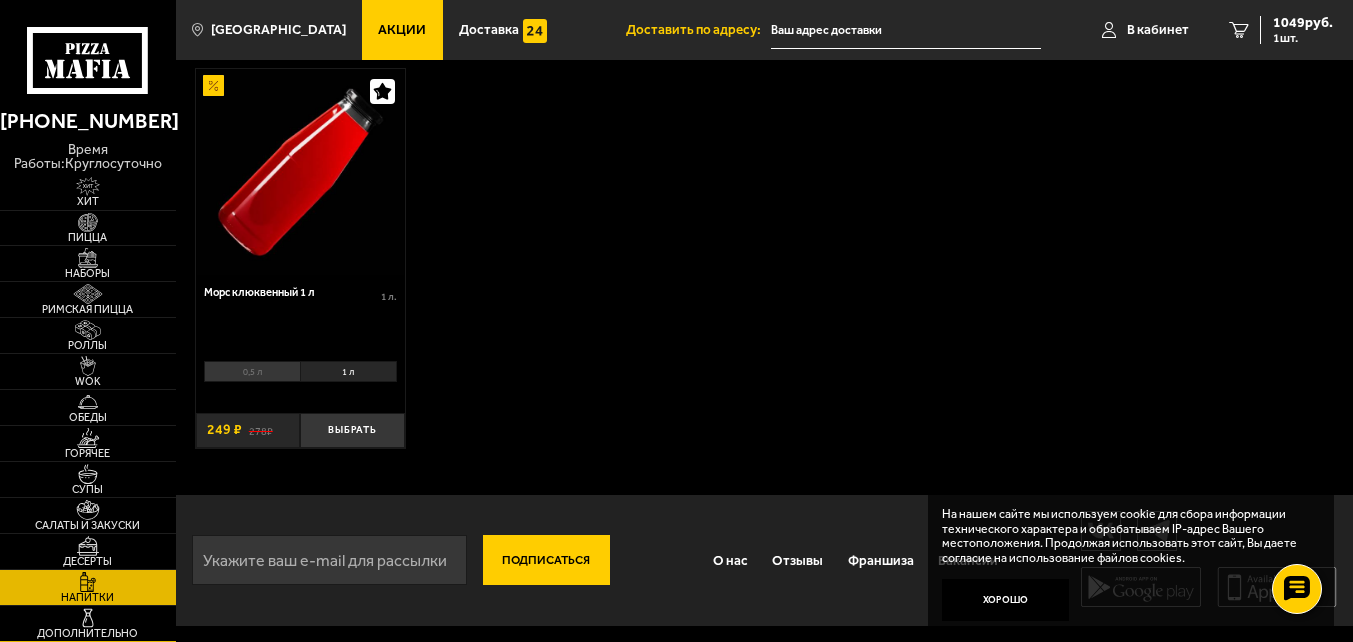 click on "Дополнительно" at bounding box center (88, 633) 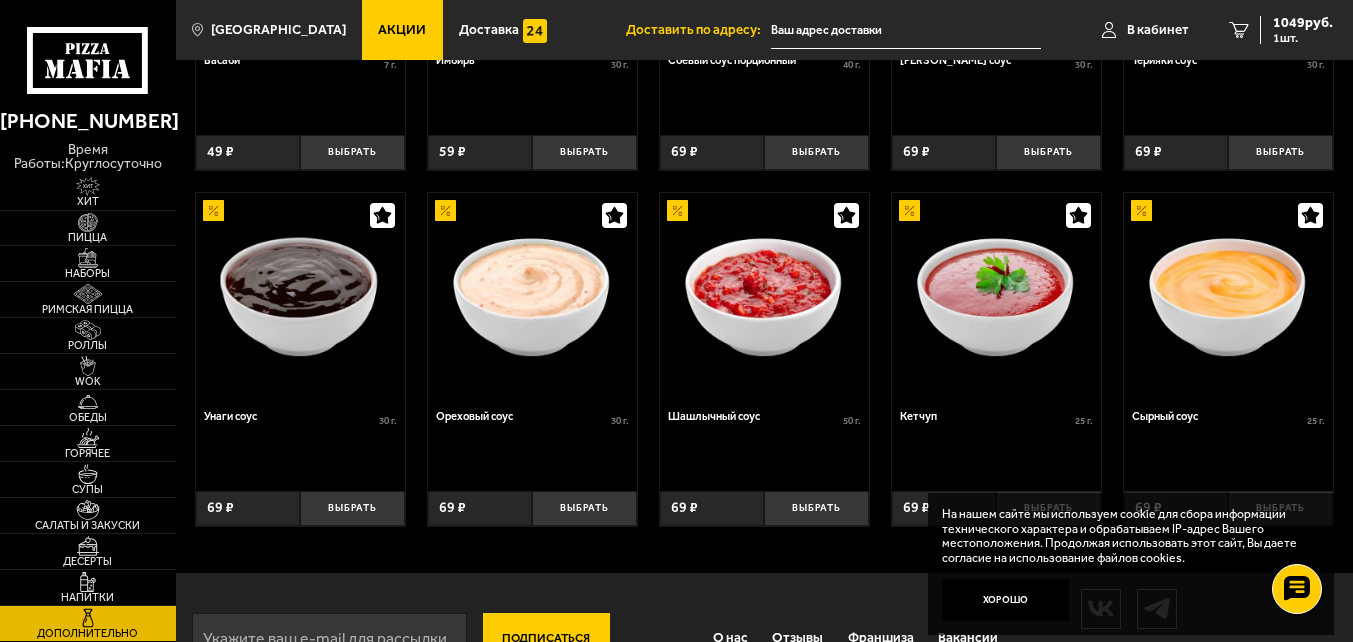 scroll, scrollTop: 756, scrollLeft: 0, axis: vertical 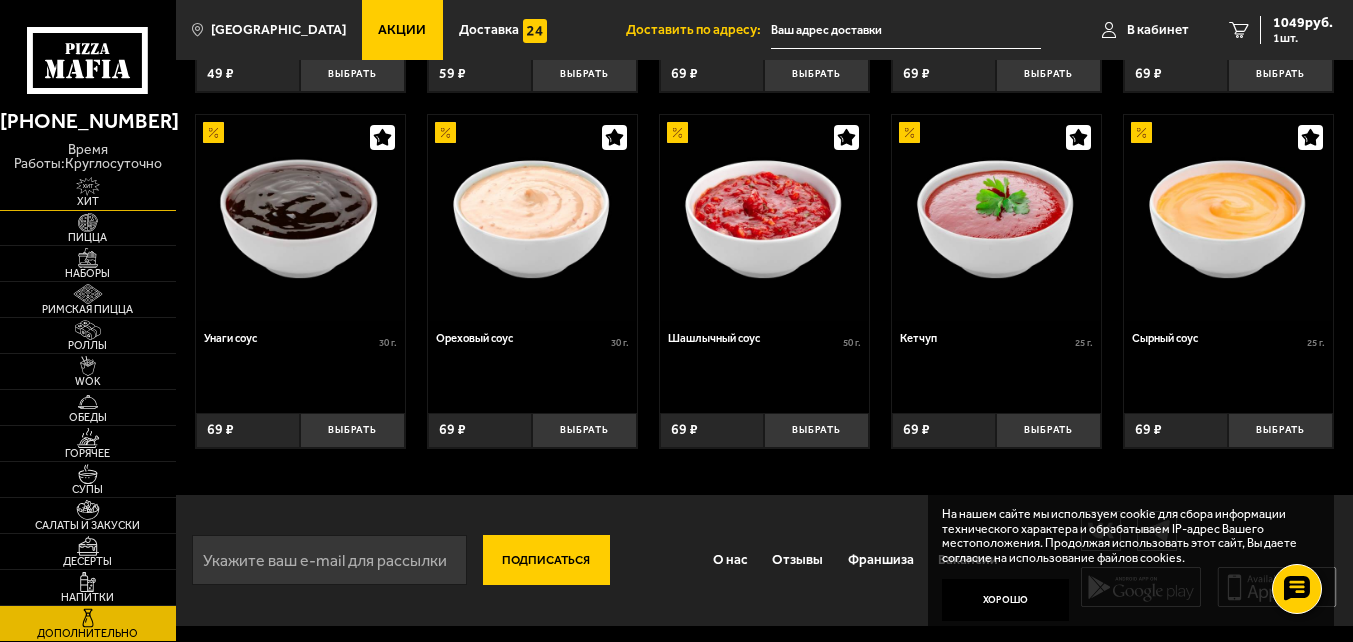 click at bounding box center (88, 187) 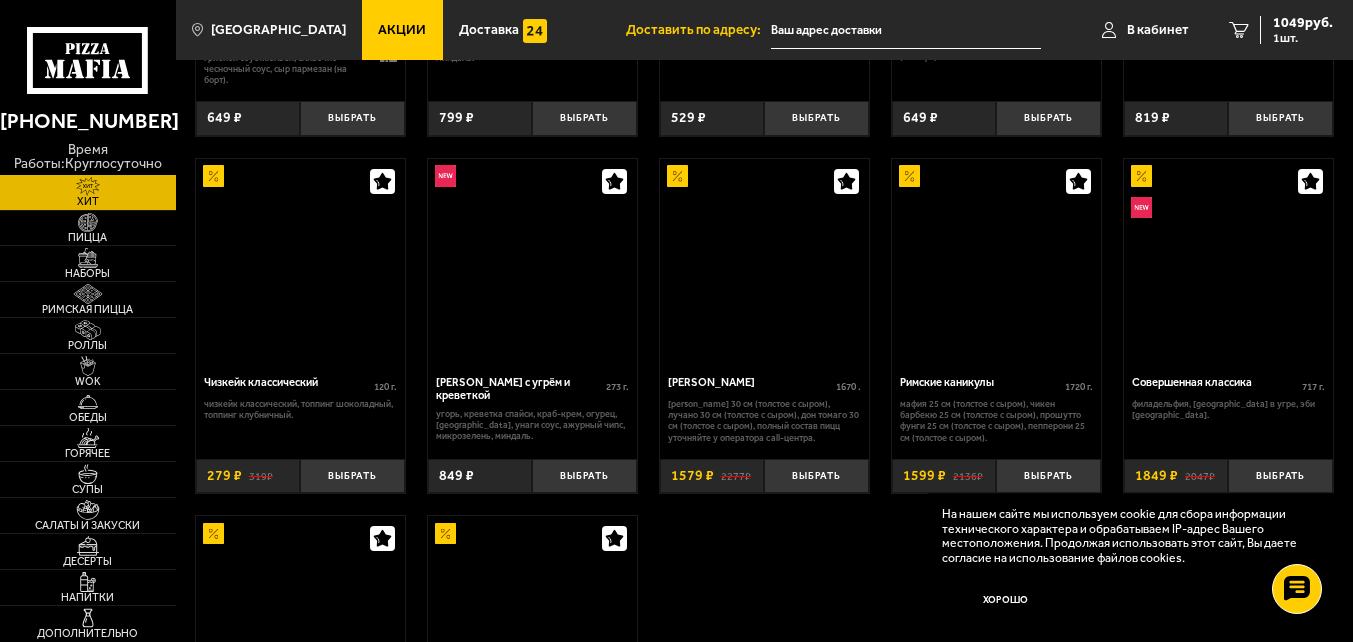 scroll, scrollTop: 0, scrollLeft: 0, axis: both 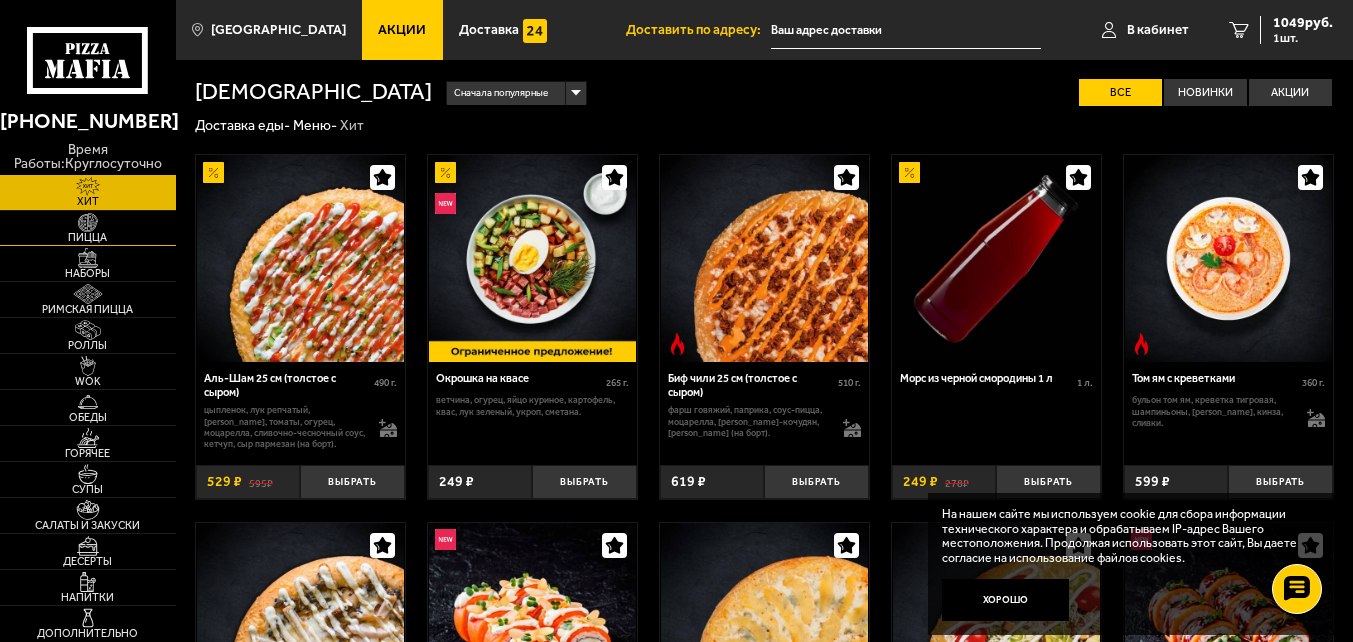 click on "Пицца" at bounding box center [88, 237] 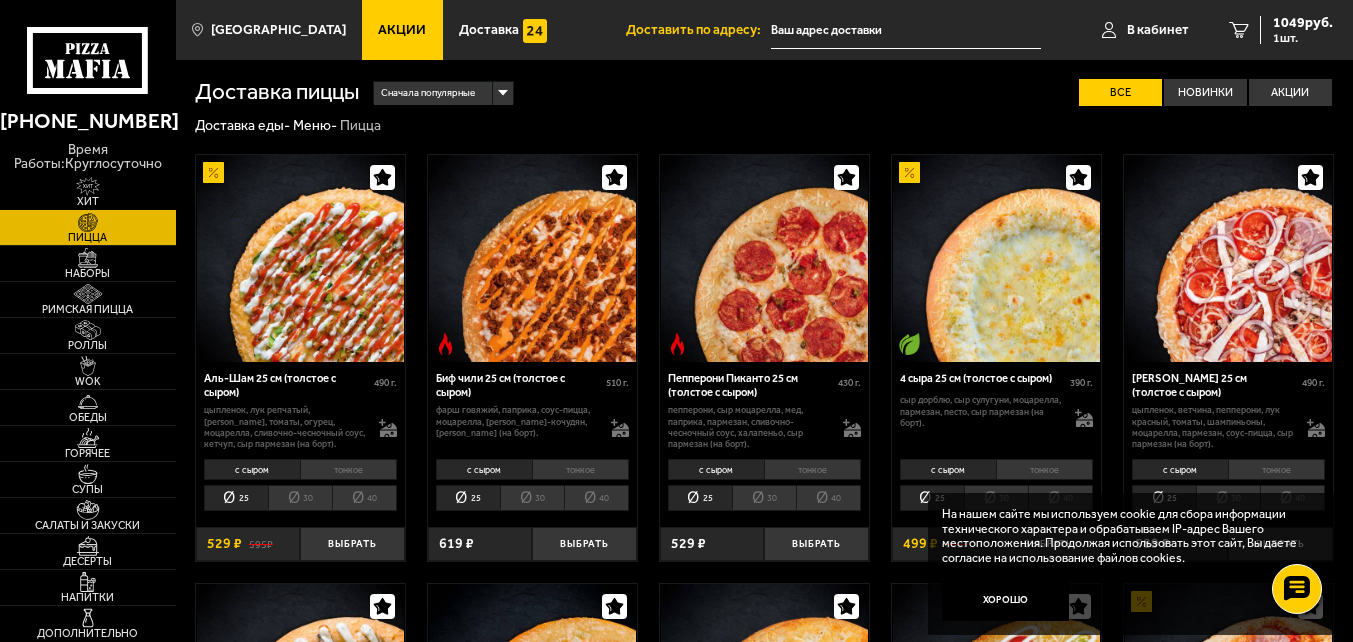 click on "Хит" at bounding box center [88, 192] 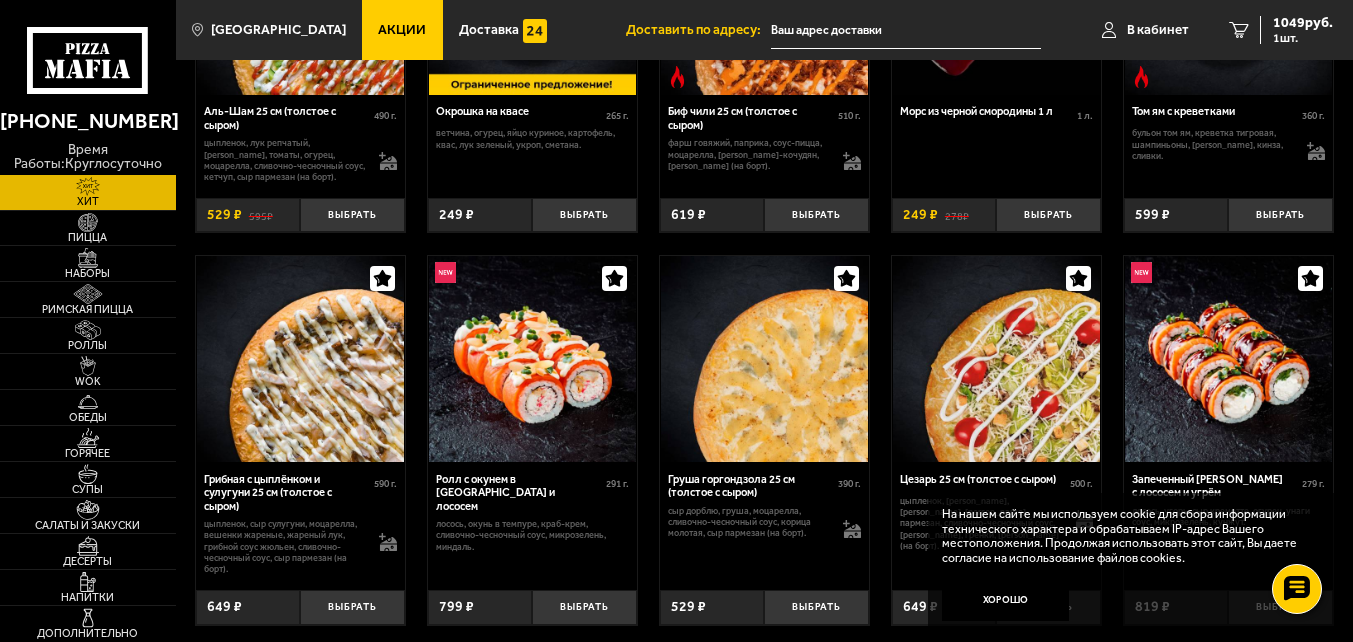 scroll, scrollTop: 200, scrollLeft: 0, axis: vertical 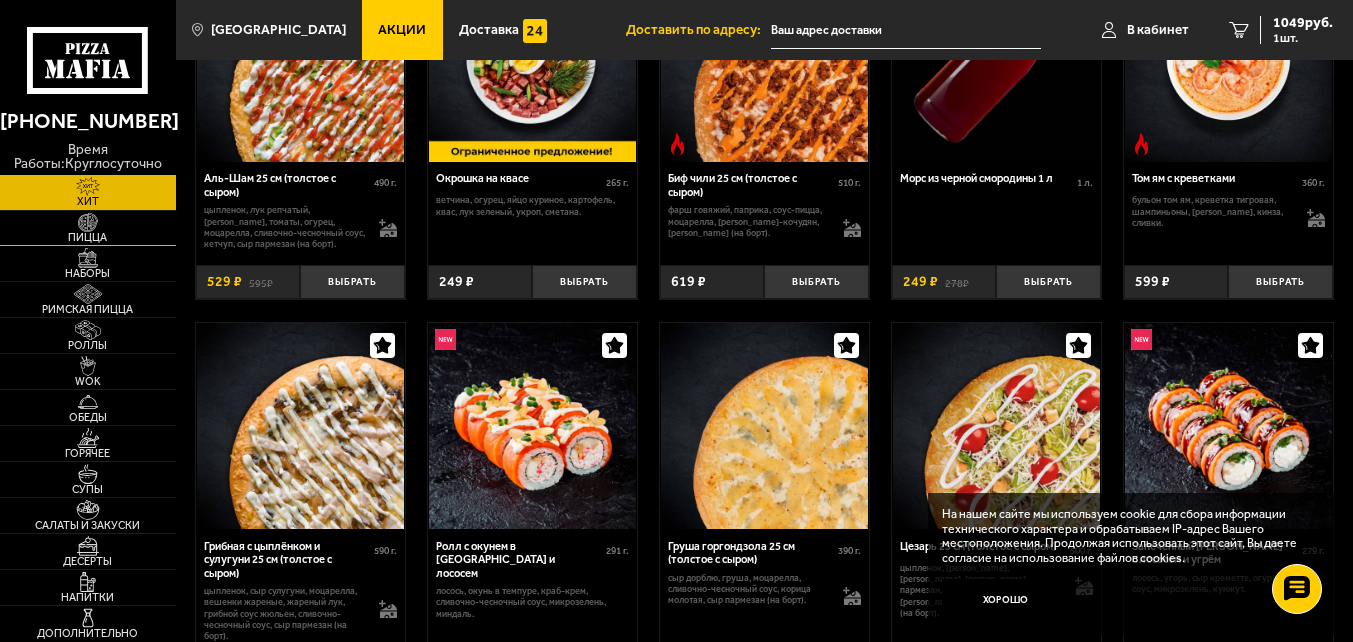 click on "Пицца" at bounding box center (88, 228) 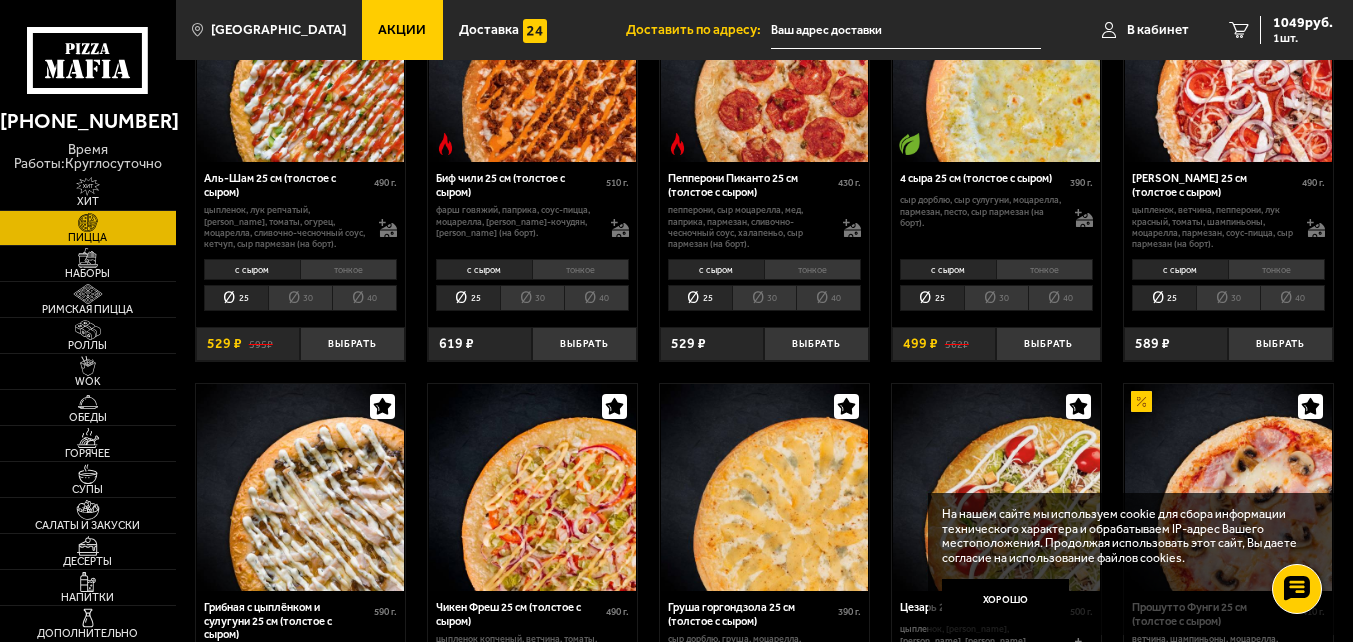 scroll, scrollTop: 0, scrollLeft: 0, axis: both 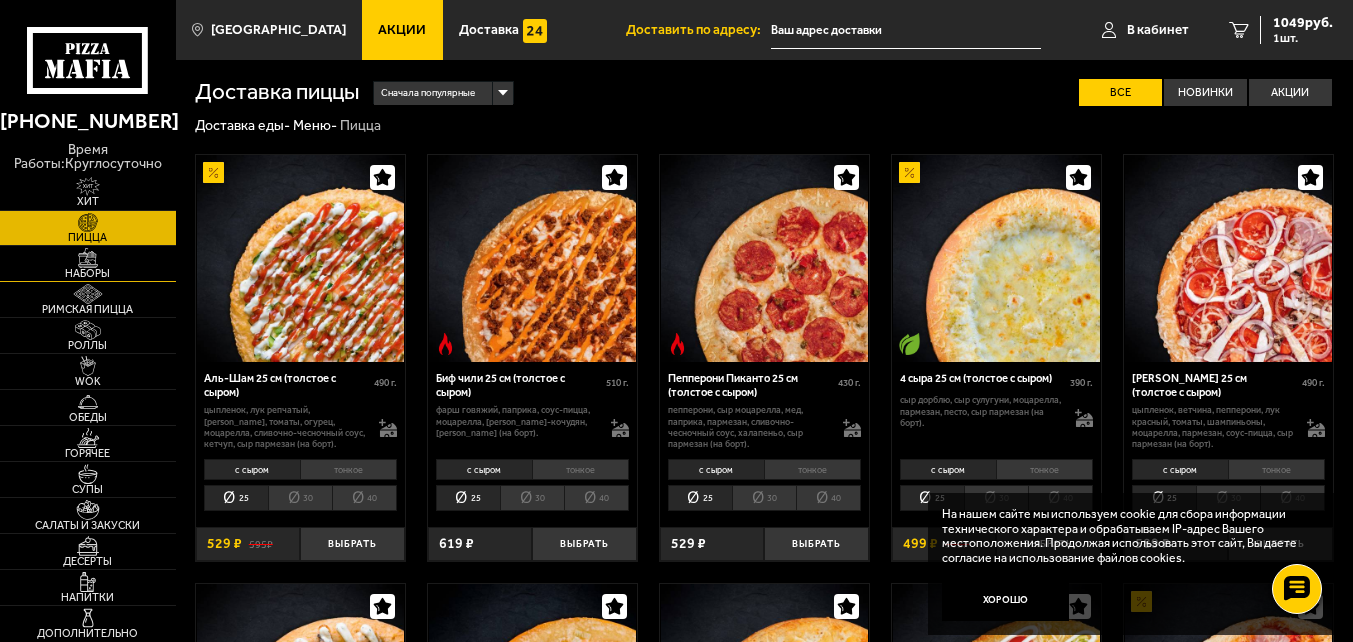 click at bounding box center (88, 258) 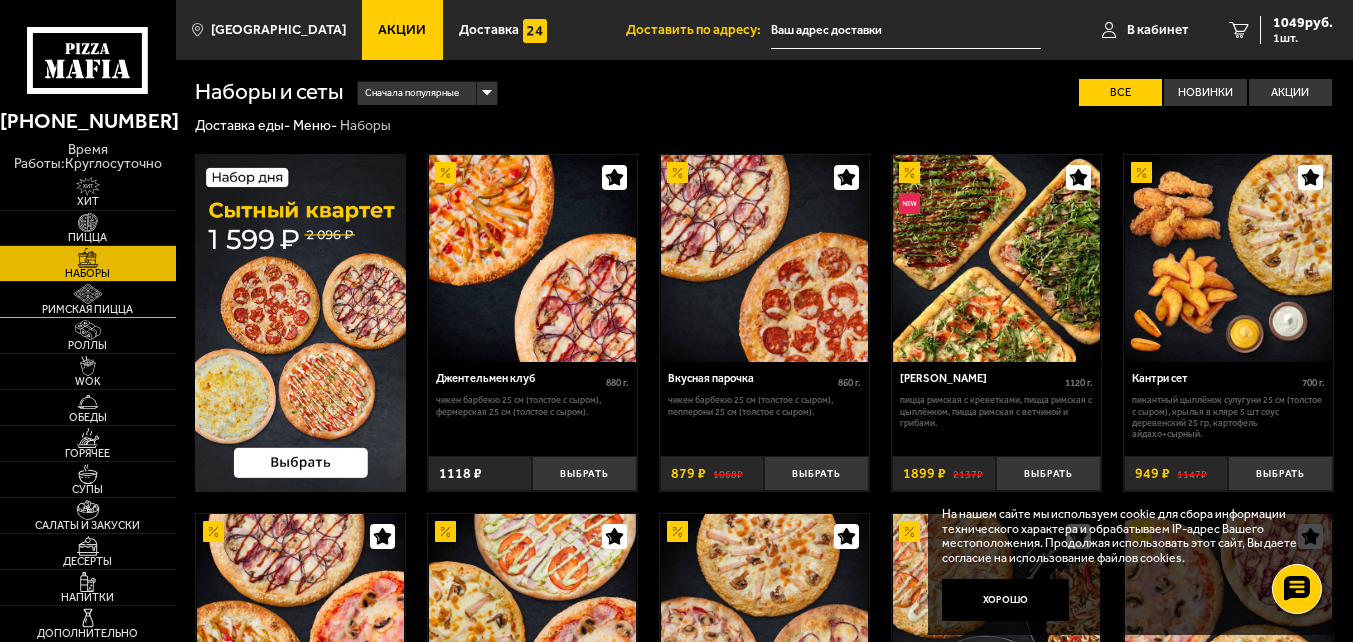 click at bounding box center (88, 294) 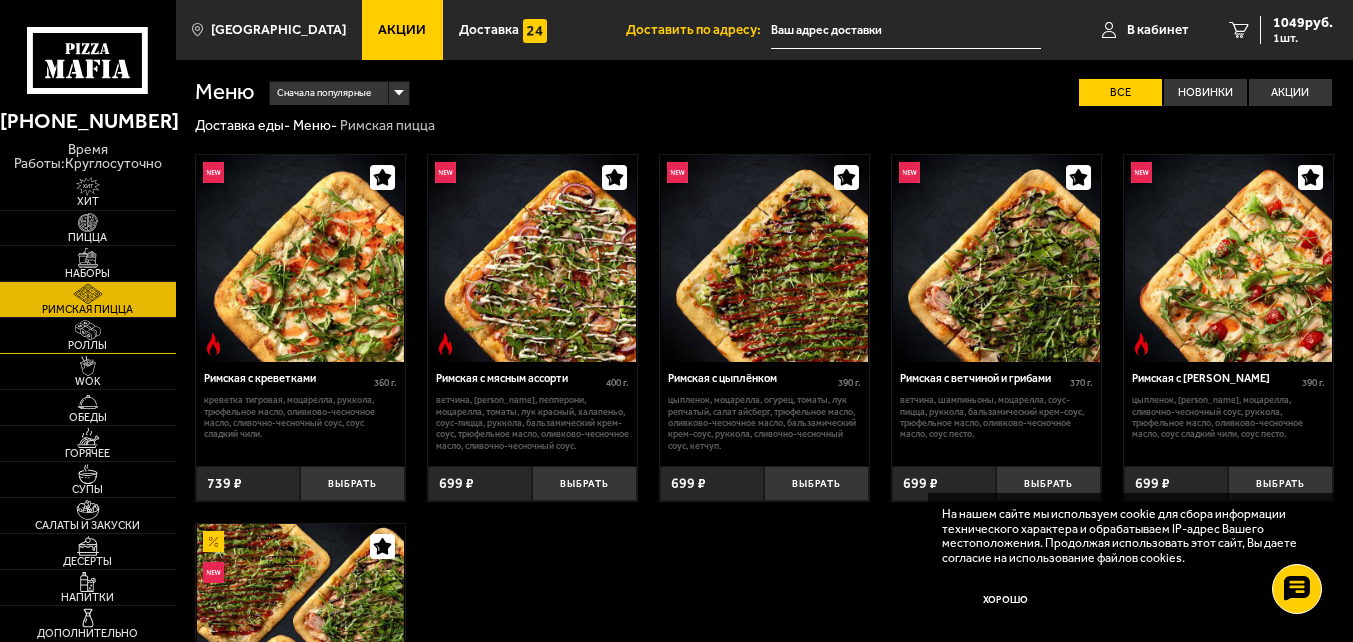 click at bounding box center (88, 330) 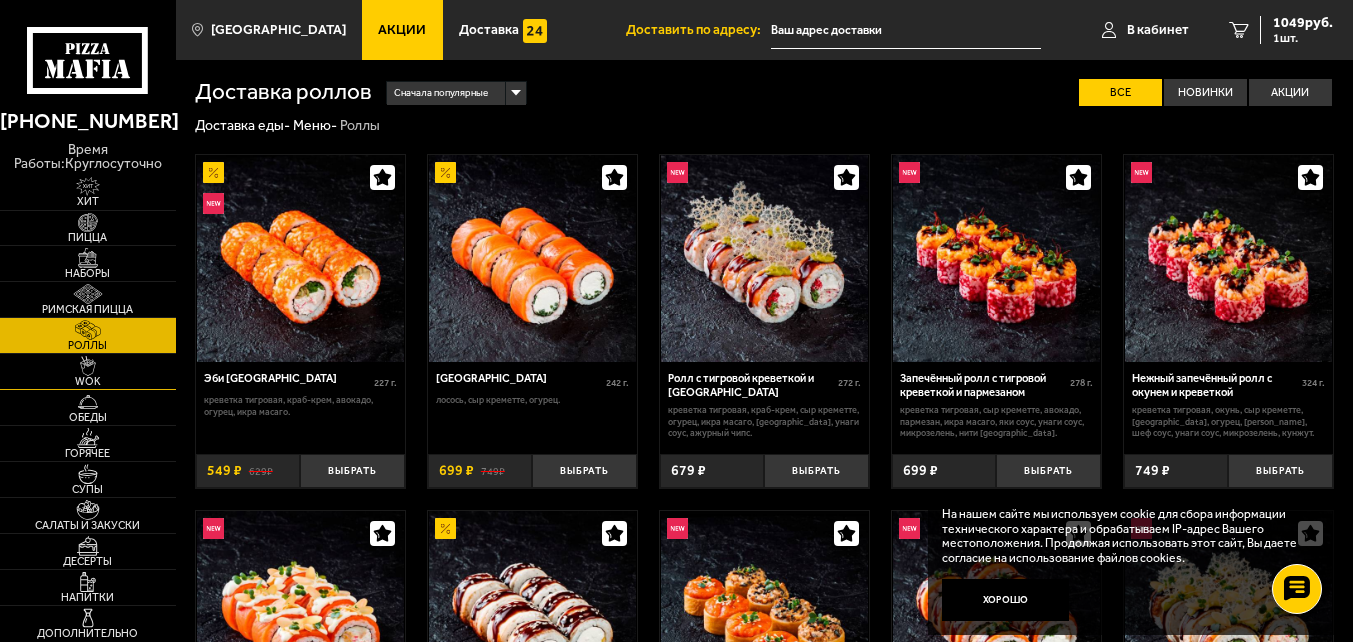 click at bounding box center [88, 366] 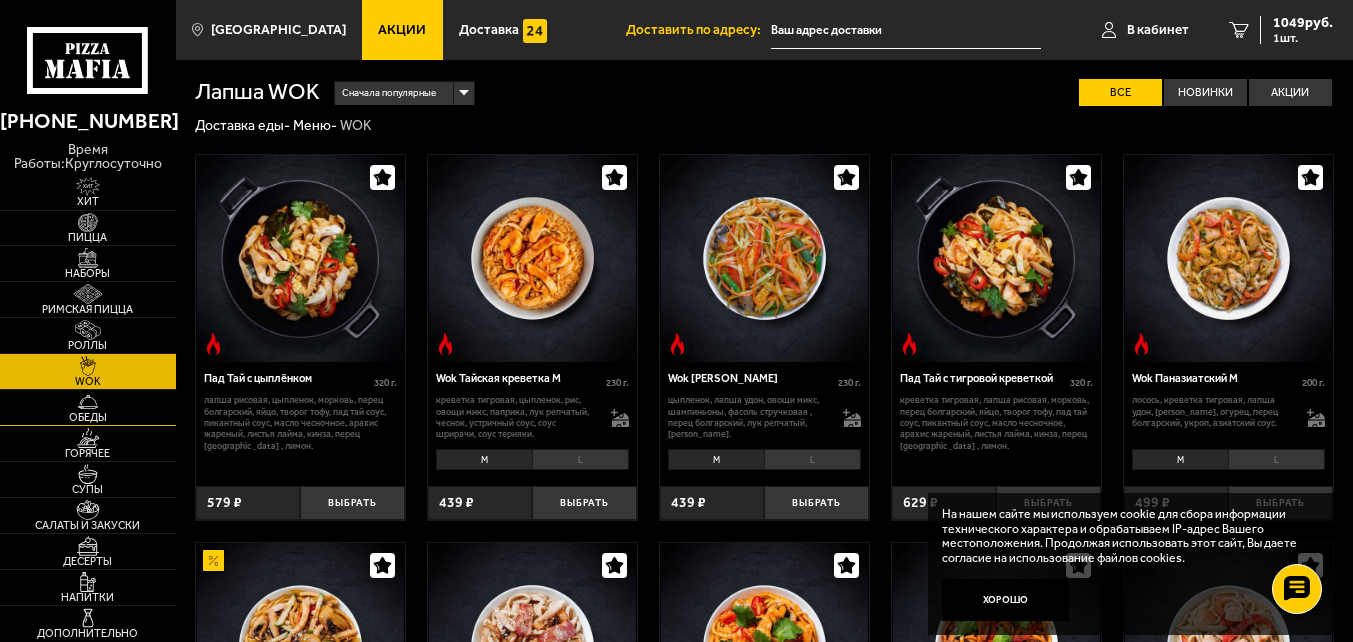 click at bounding box center [88, 402] 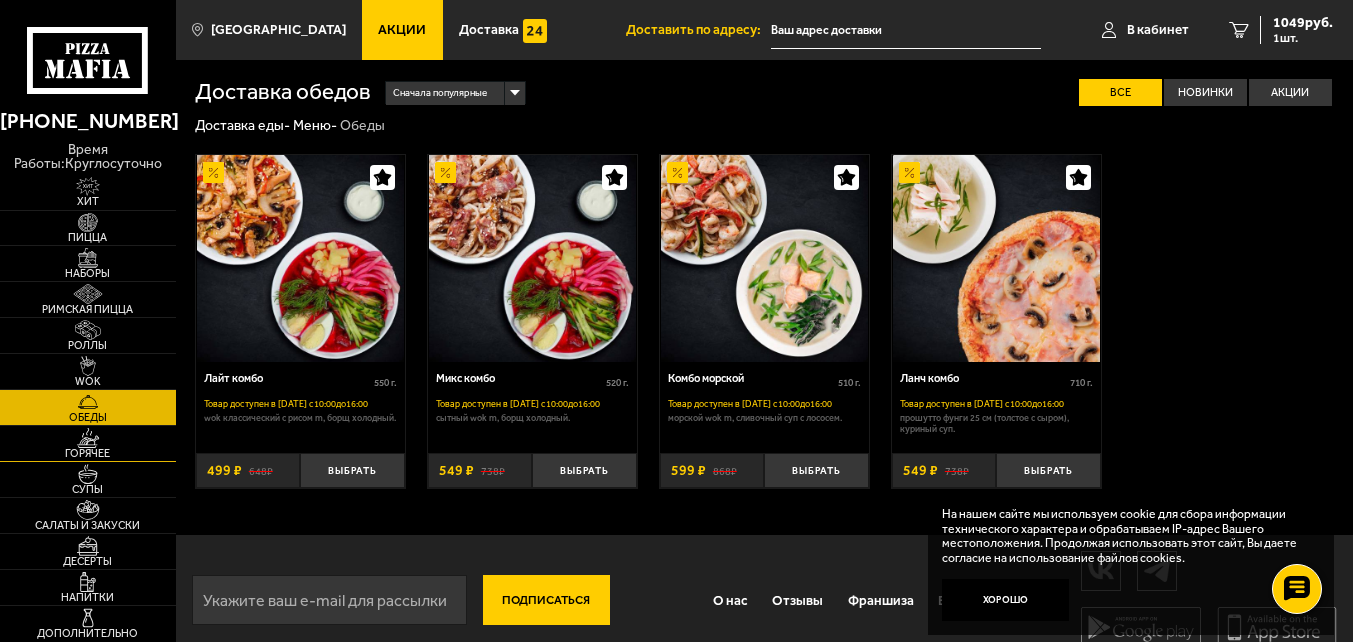 click at bounding box center [88, 438] 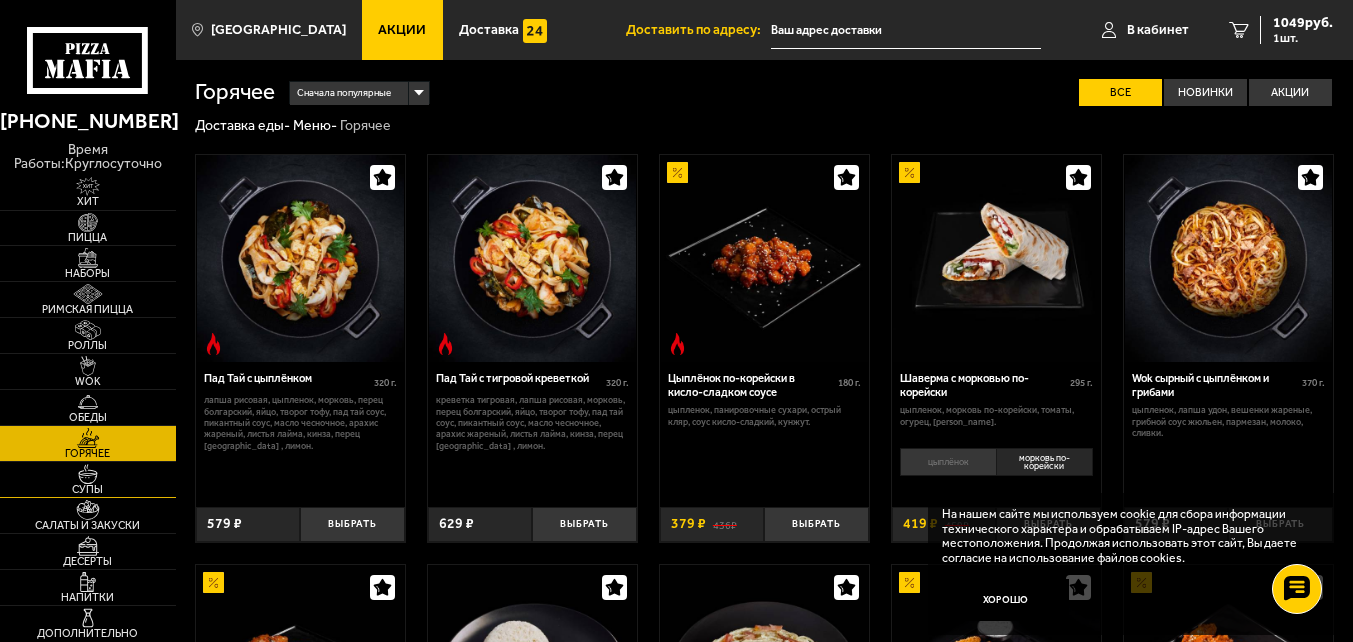 click at bounding box center (88, 474) 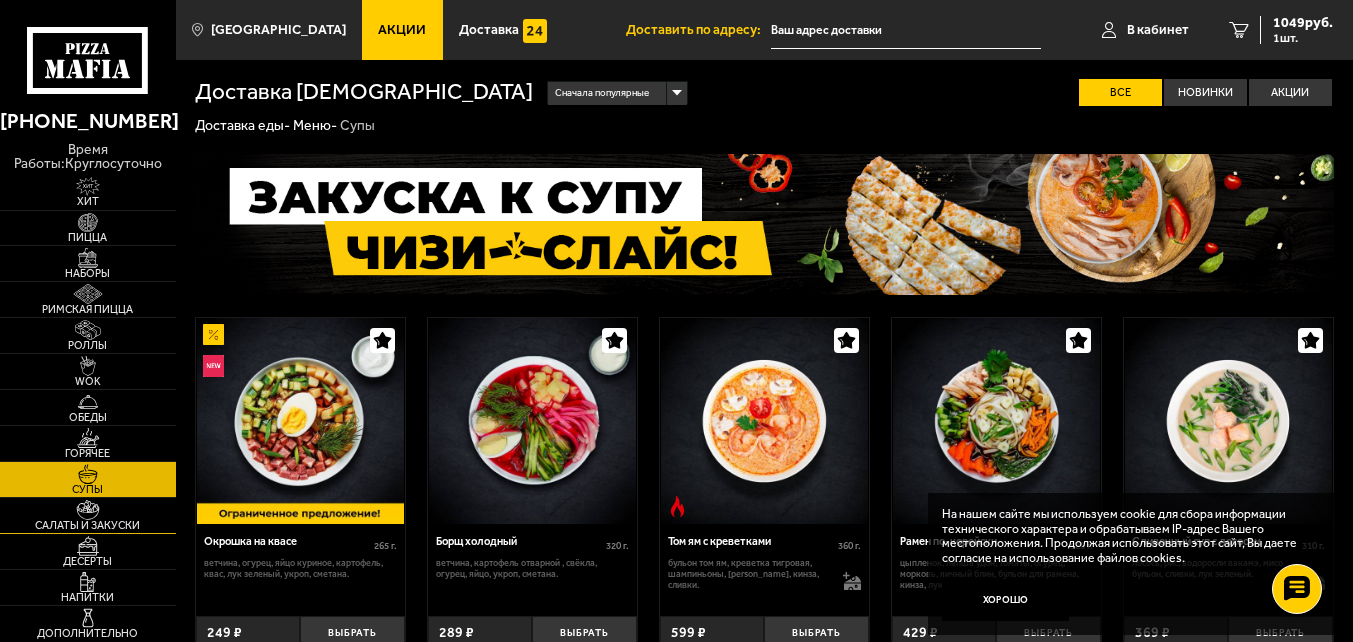 click at bounding box center [88, 510] 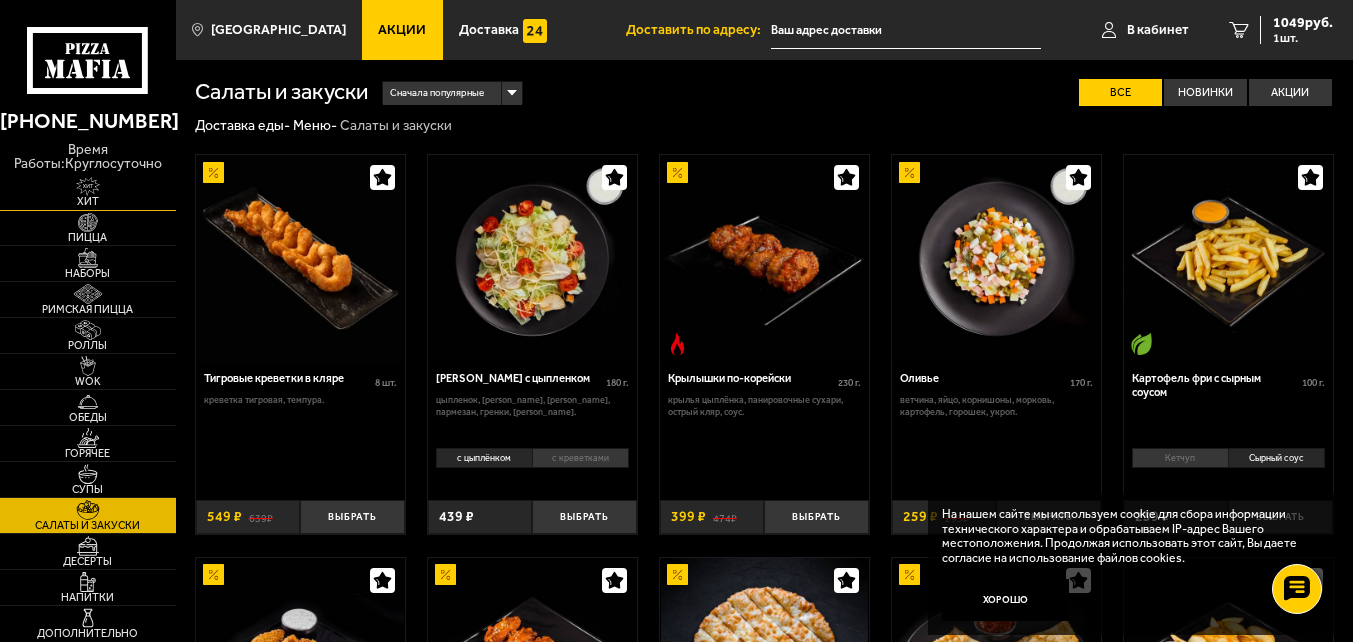 click at bounding box center [88, 187] 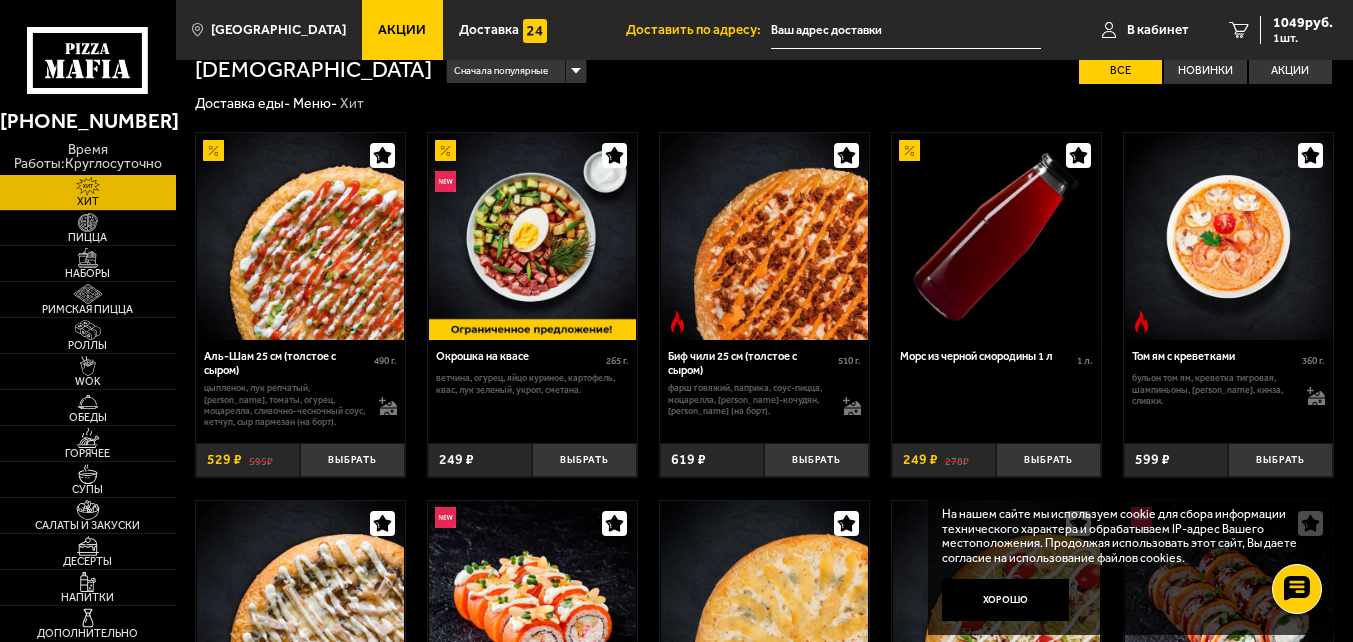 scroll, scrollTop: 0, scrollLeft: 0, axis: both 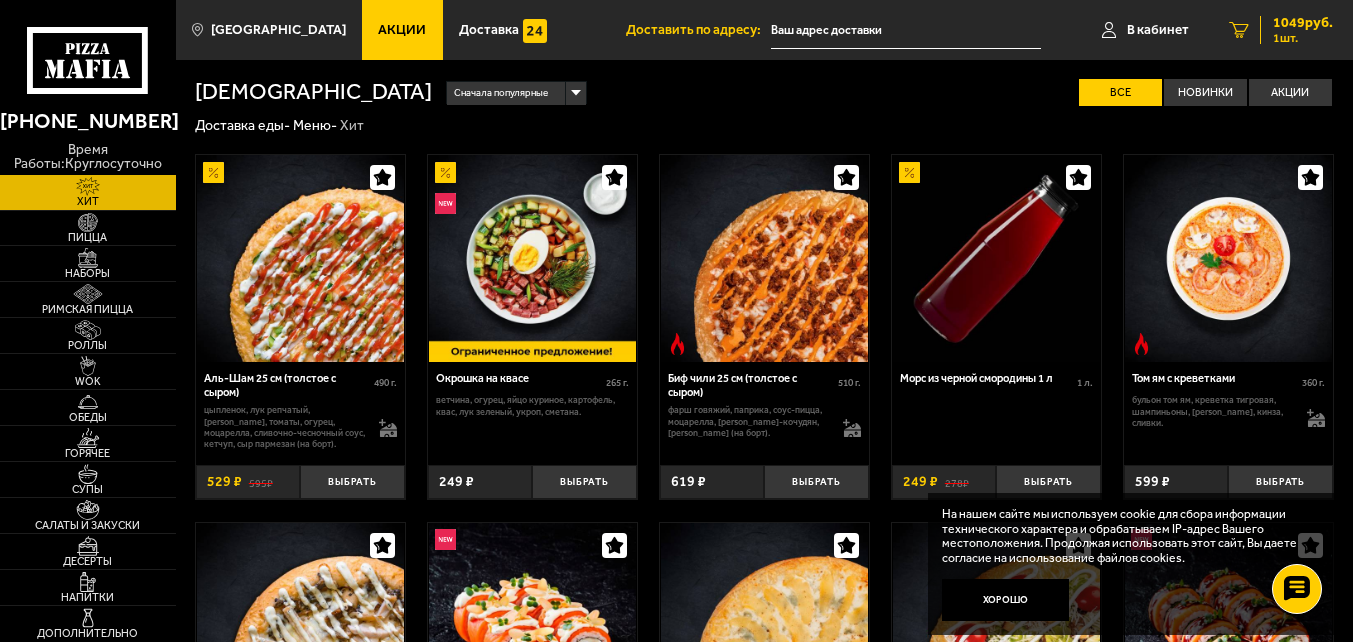 click on "1 1049  руб. 1  шт." at bounding box center (1281, 30) 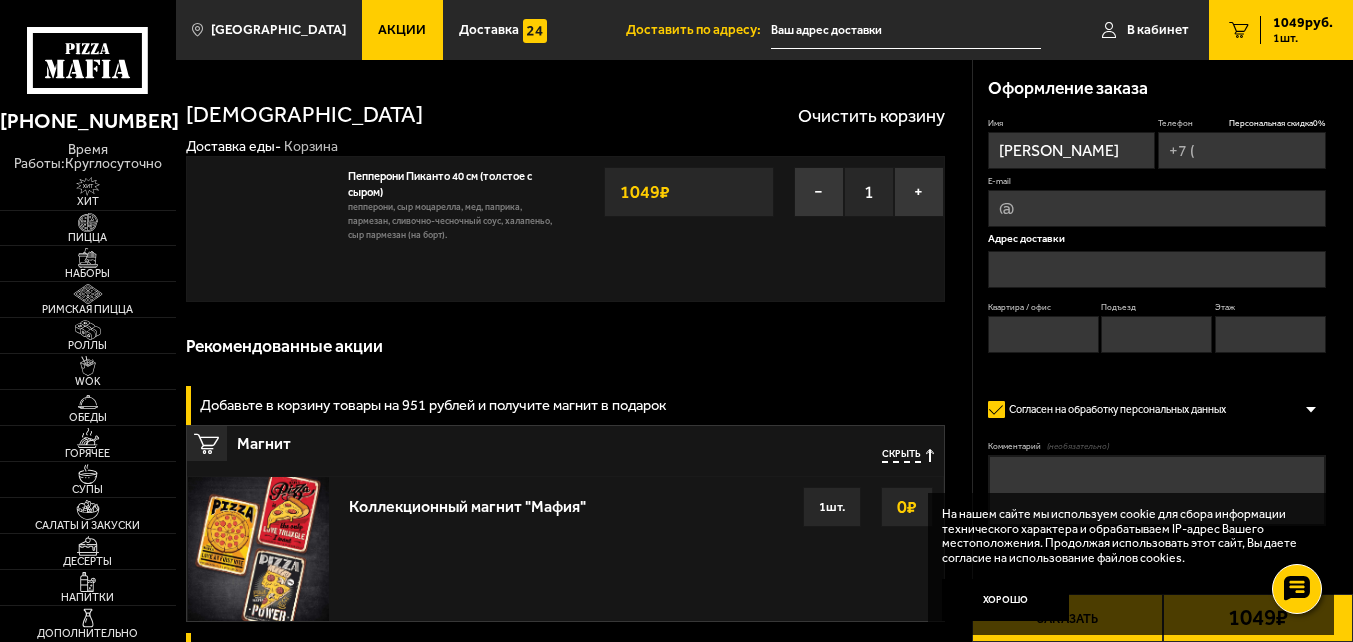 type on "[PHONE_NUMBER]" 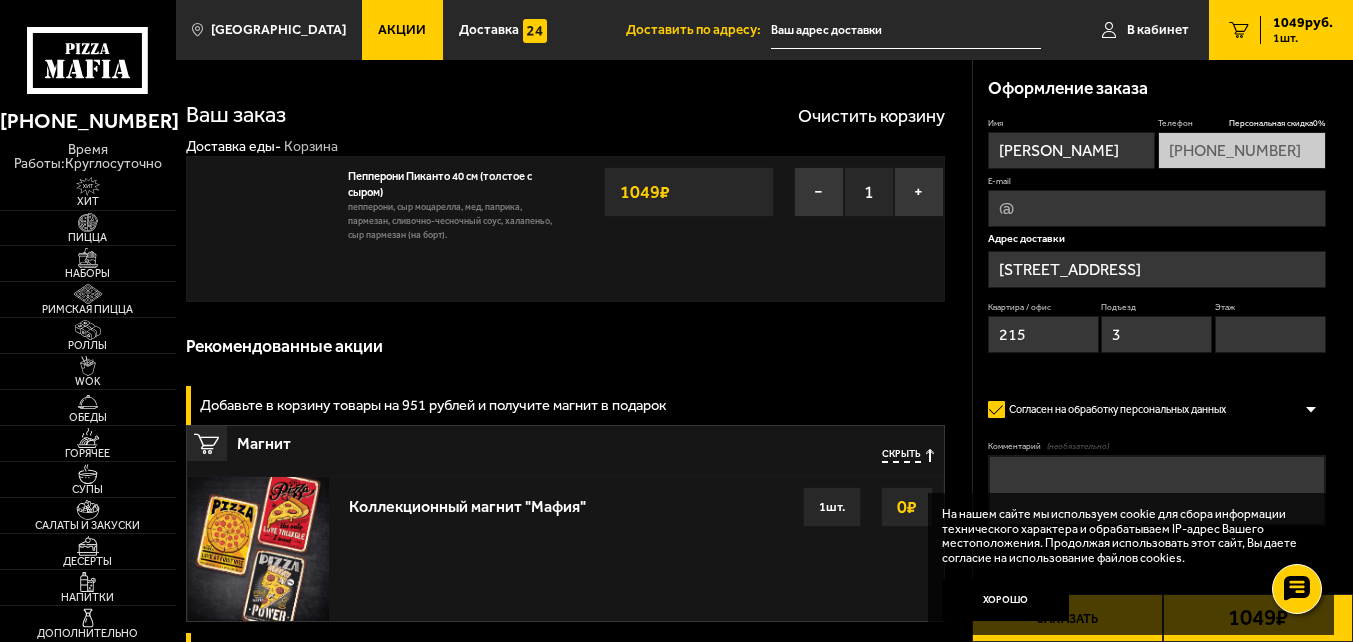 type on "[STREET_ADDRESS]" 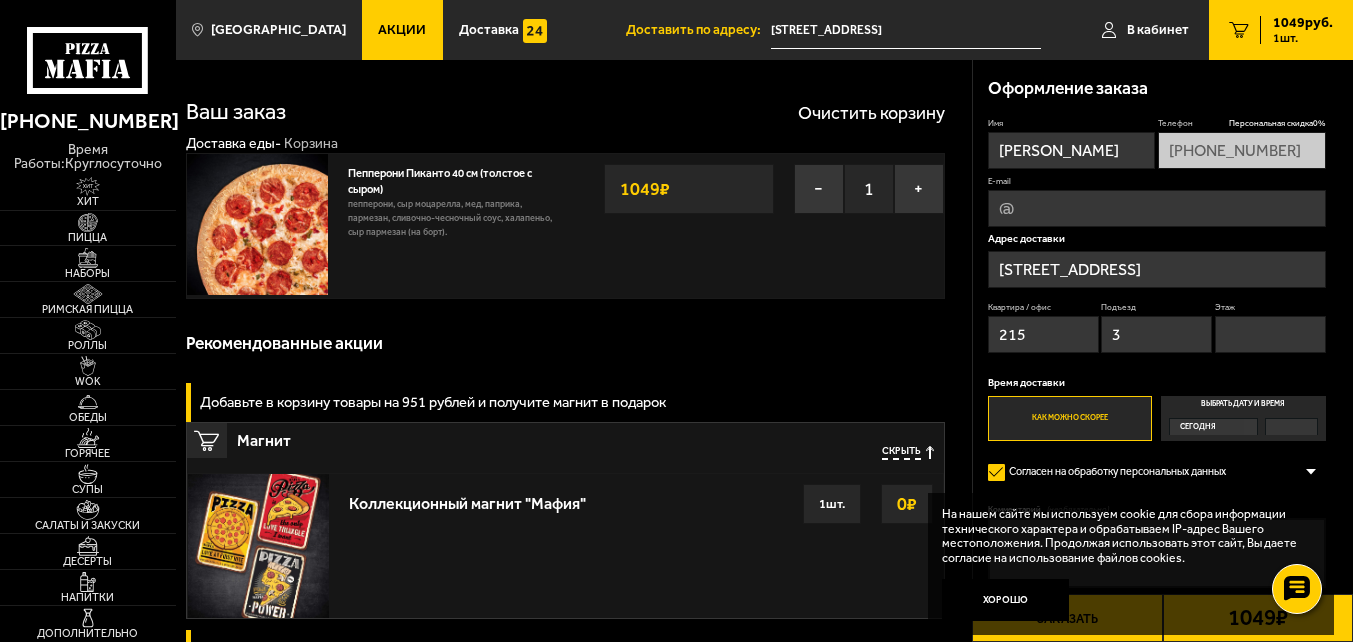 scroll, scrollTop: 0, scrollLeft: 0, axis: both 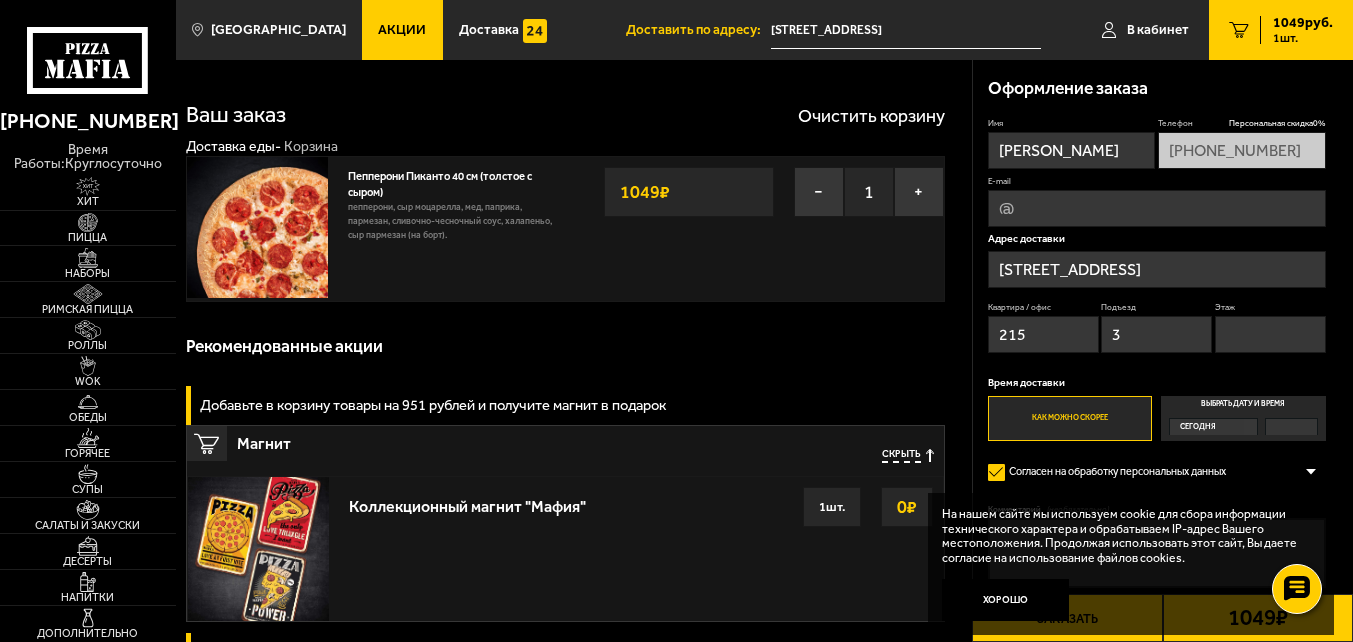 click on "[STREET_ADDRESS]" at bounding box center [906, 30] 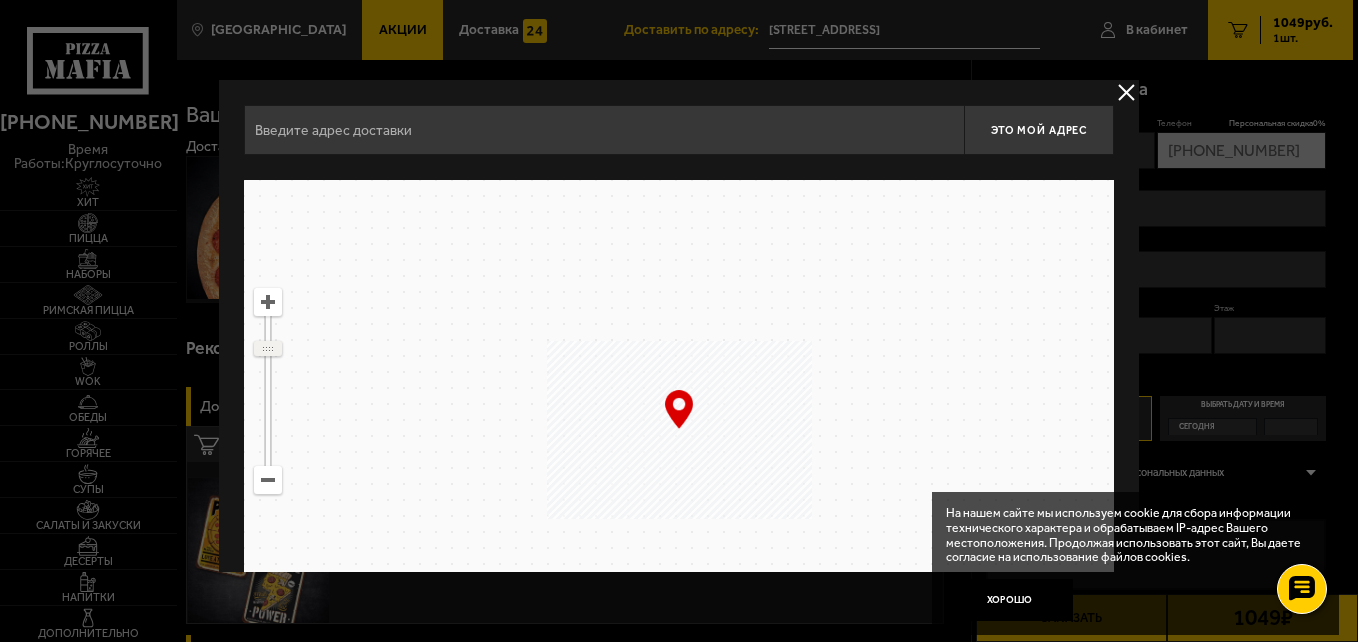 drag, startPoint x: 268, startPoint y: 325, endPoint x: 265, endPoint y: 348, distance: 23.194826 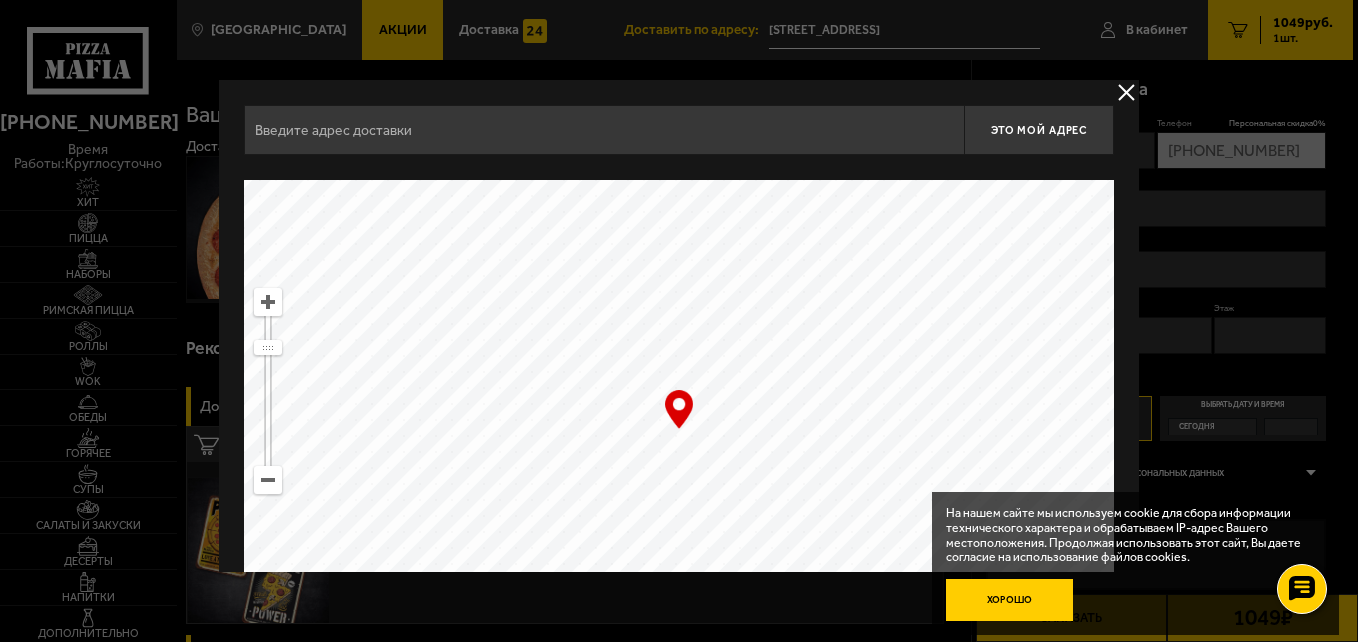 click on "Хорошо" at bounding box center [1009, 600] 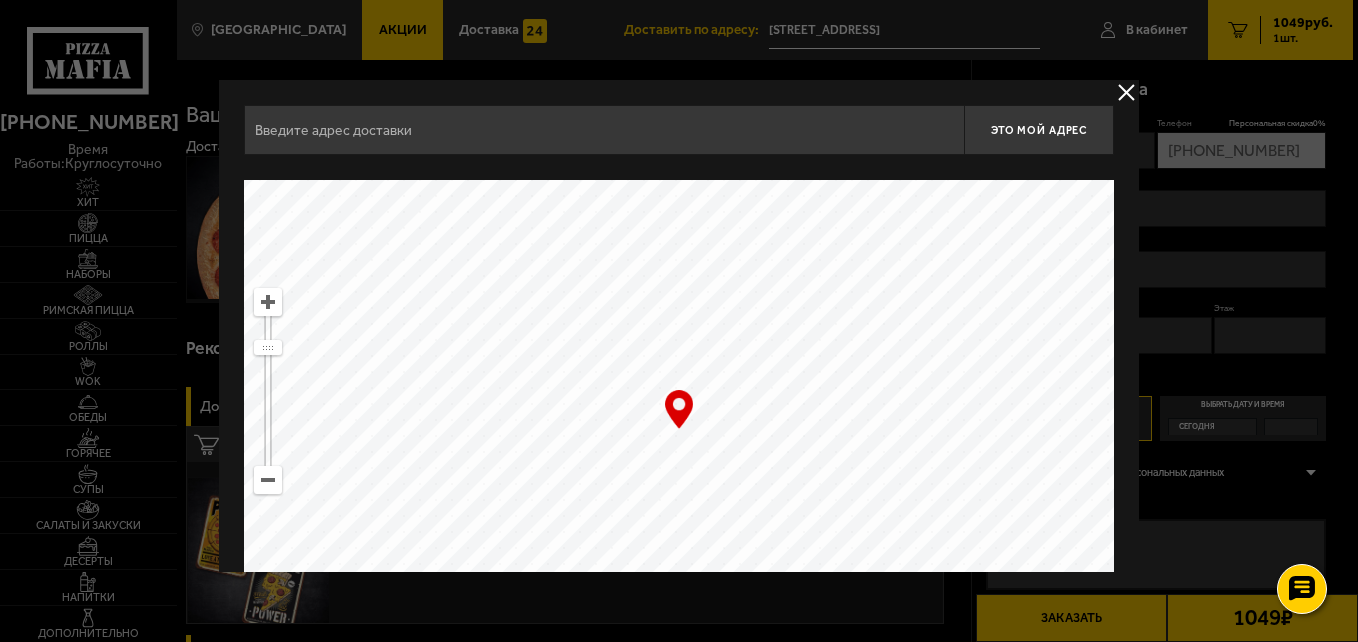 drag, startPoint x: 790, startPoint y: 404, endPoint x: 854, endPoint y: 621, distance: 226.24103 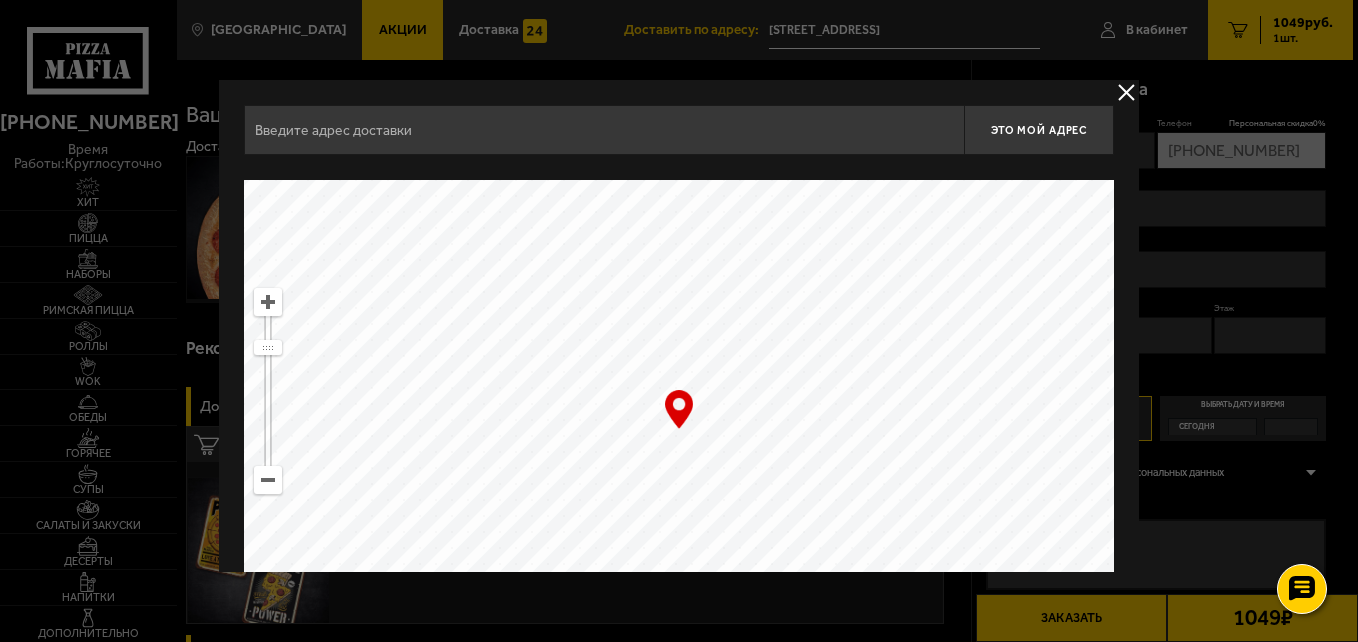 drag, startPoint x: 750, startPoint y: 402, endPoint x: 857, endPoint y: 538, distance: 173.04623 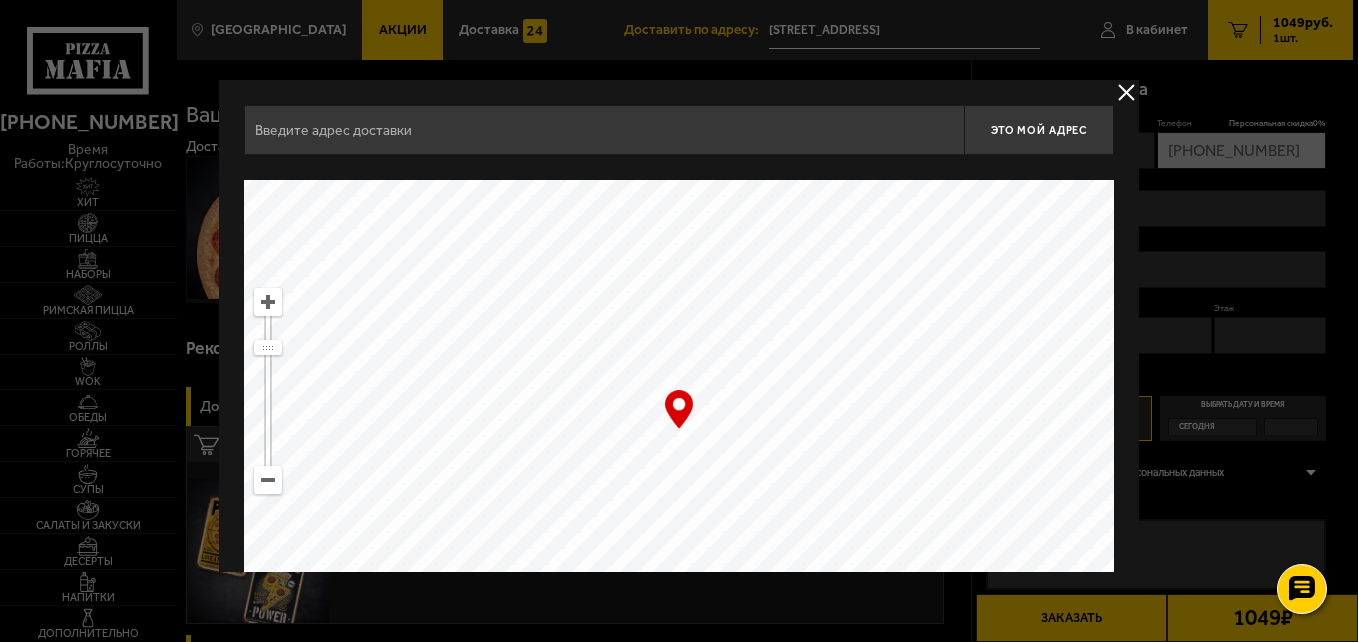 type on "[STREET_ADDRESS]" 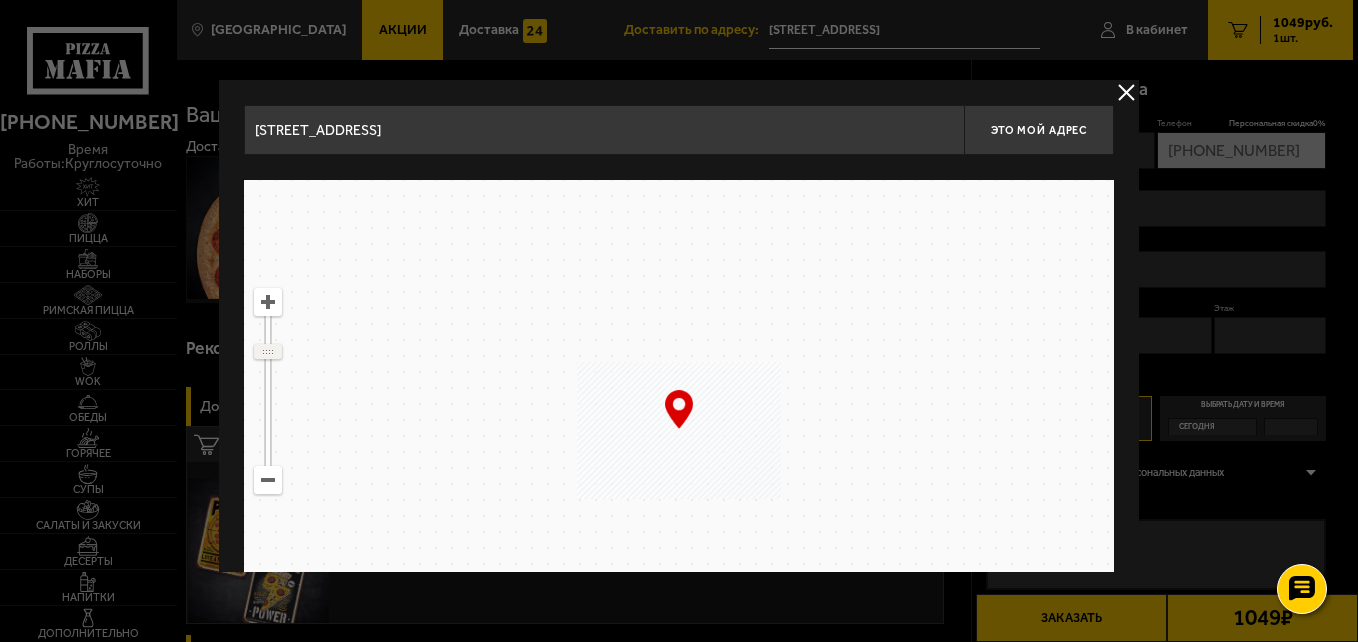 drag, startPoint x: 276, startPoint y: 332, endPoint x: 273, endPoint y: 351, distance: 19.235384 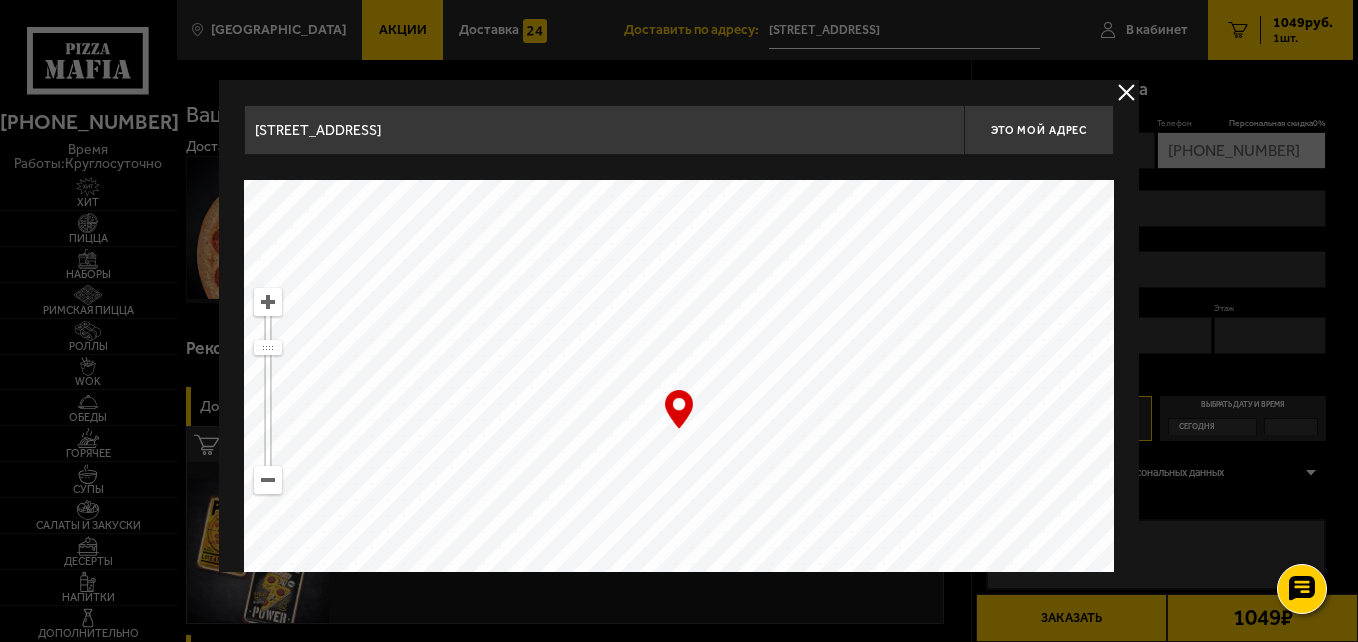 drag, startPoint x: 536, startPoint y: 247, endPoint x: 695, endPoint y: 665, distance: 447.21918 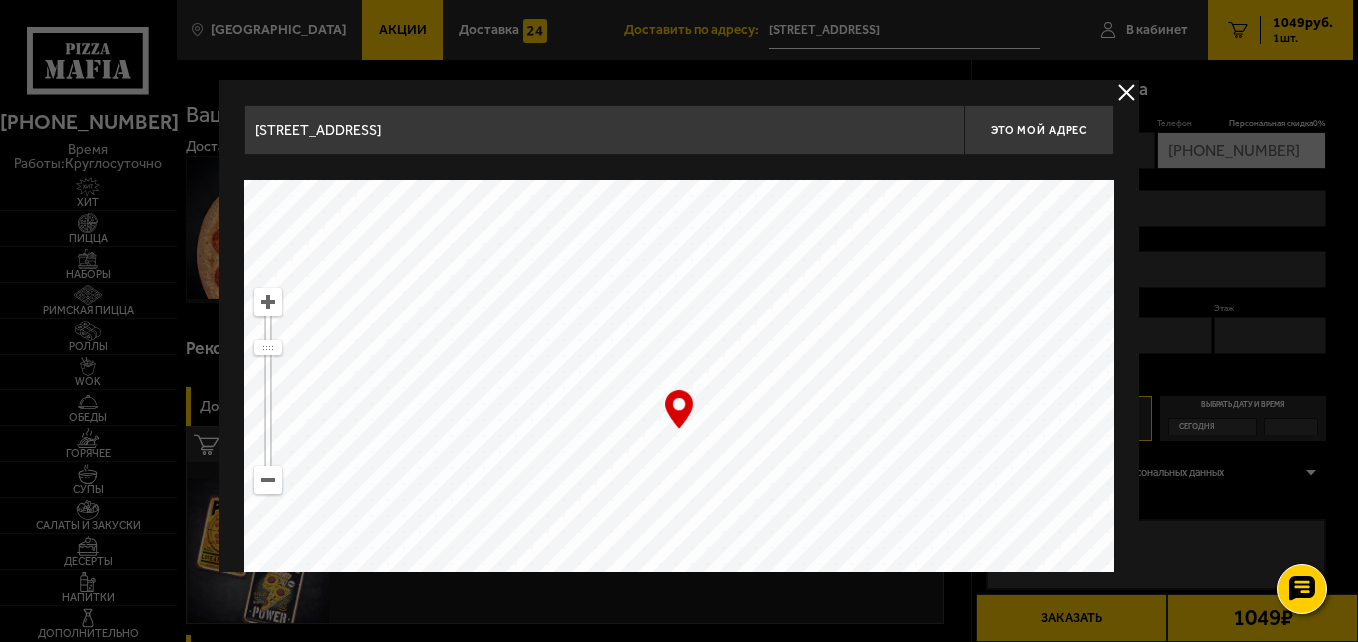 drag, startPoint x: 614, startPoint y: 293, endPoint x: 731, endPoint y: 511, distance: 247.41261 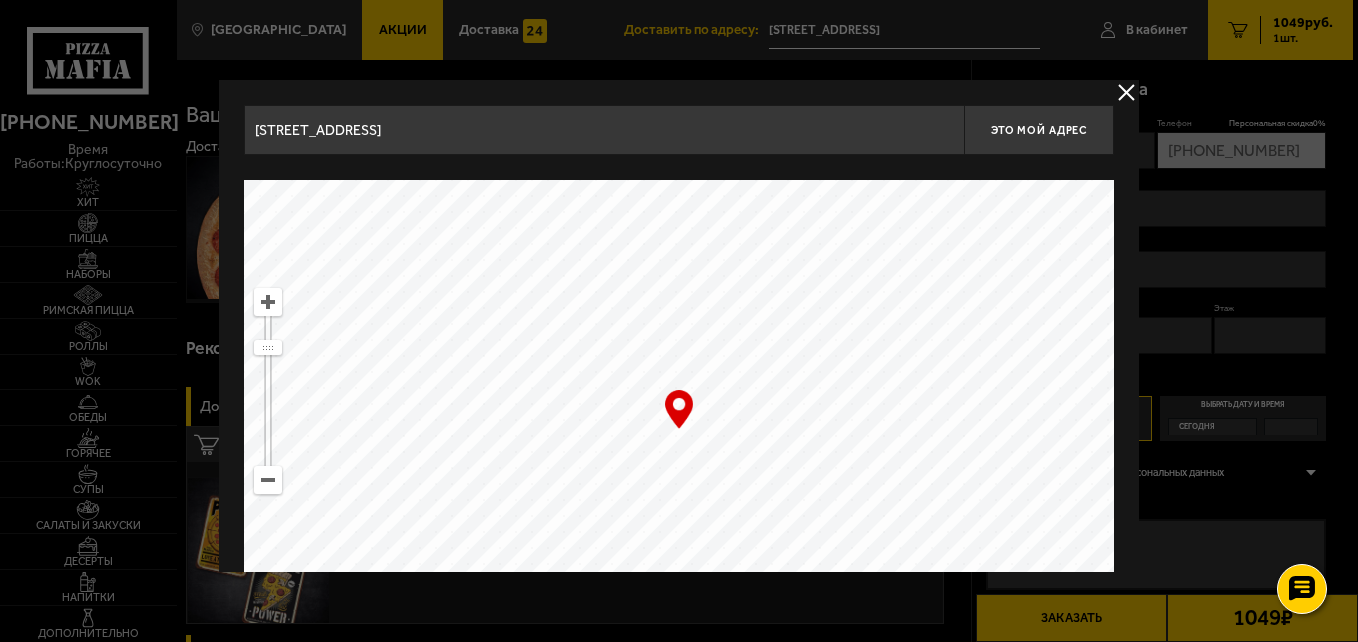 drag, startPoint x: 748, startPoint y: 293, endPoint x: 850, endPoint y: 510, distance: 239.77698 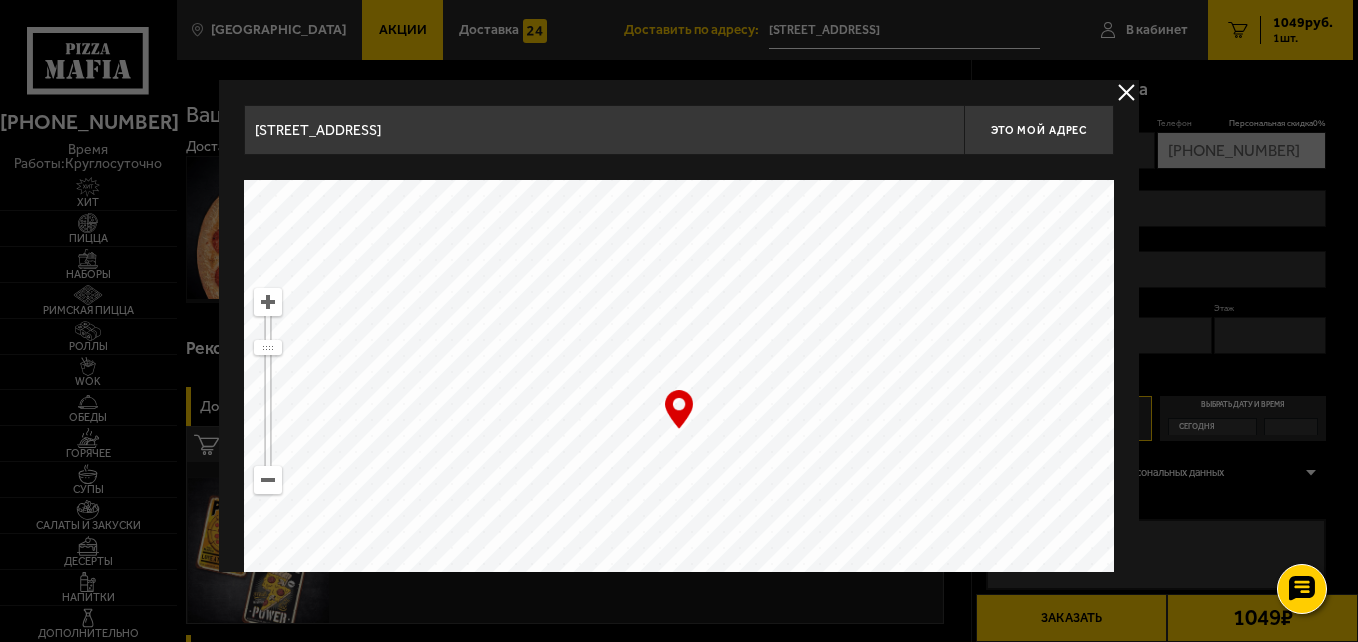 drag, startPoint x: 769, startPoint y: 285, endPoint x: 837, endPoint y: 592, distance: 314.44077 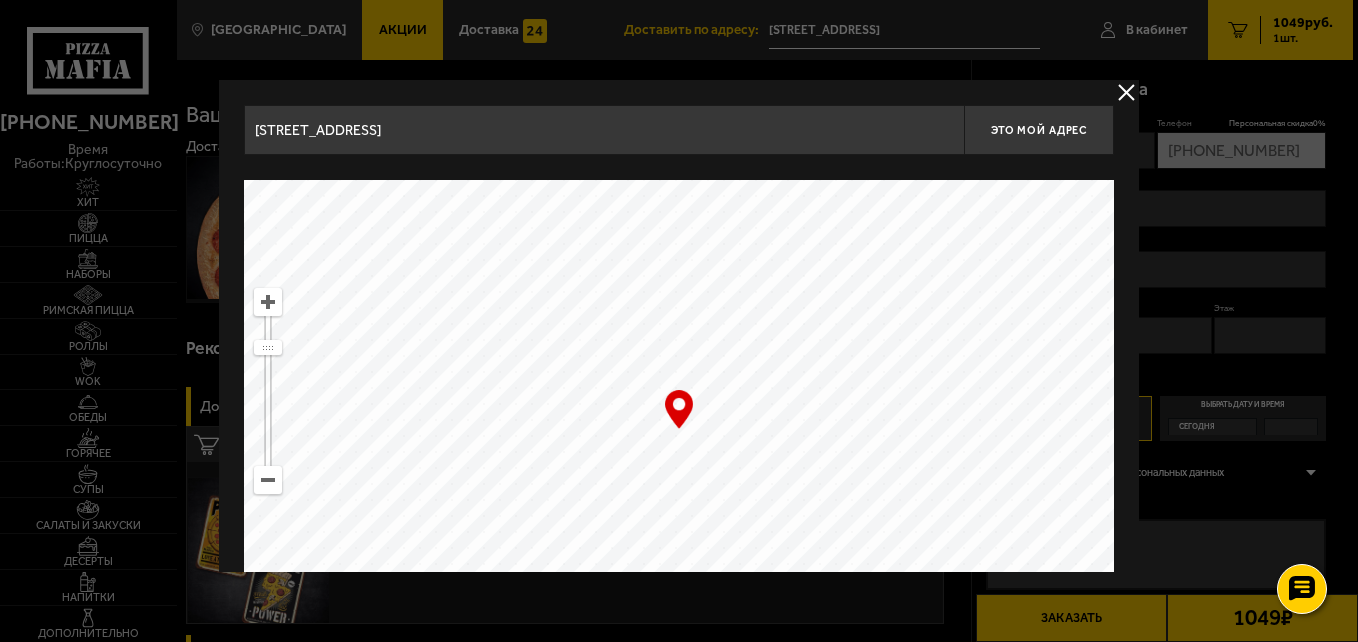 drag, startPoint x: 797, startPoint y: 346, endPoint x: 766, endPoint y: 510, distance: 166.90416 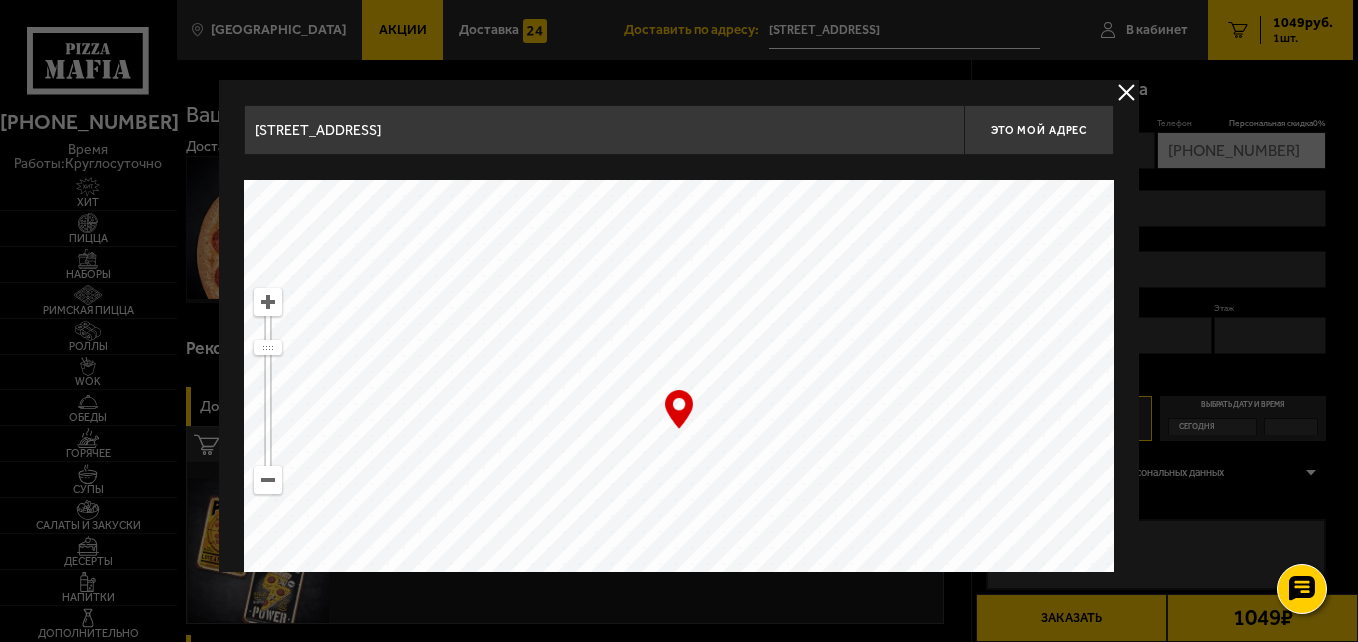 drag, startPoint x: 771, startPoint y: 399, endPoint x: 753, endPoint y: 484, distance: 86.88498 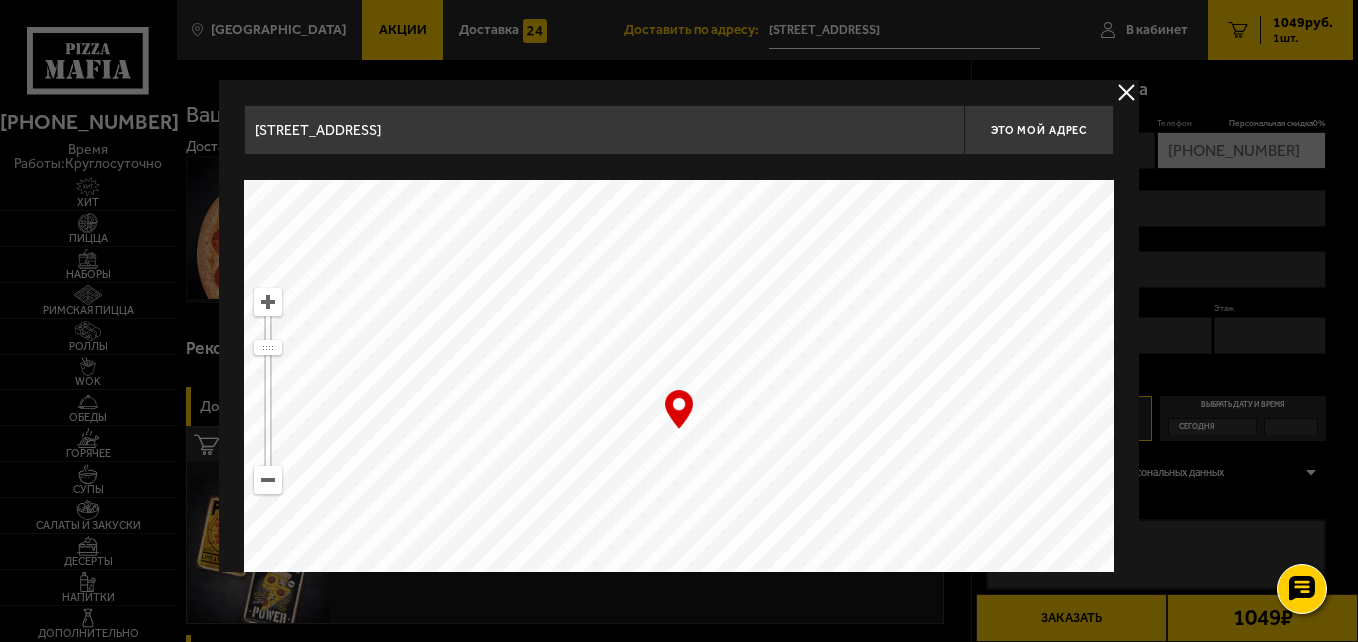 drag, startPoint x: 768, startPoint y: 394, endPoint x: 761, endPoint y: 496, distance: 102.239914 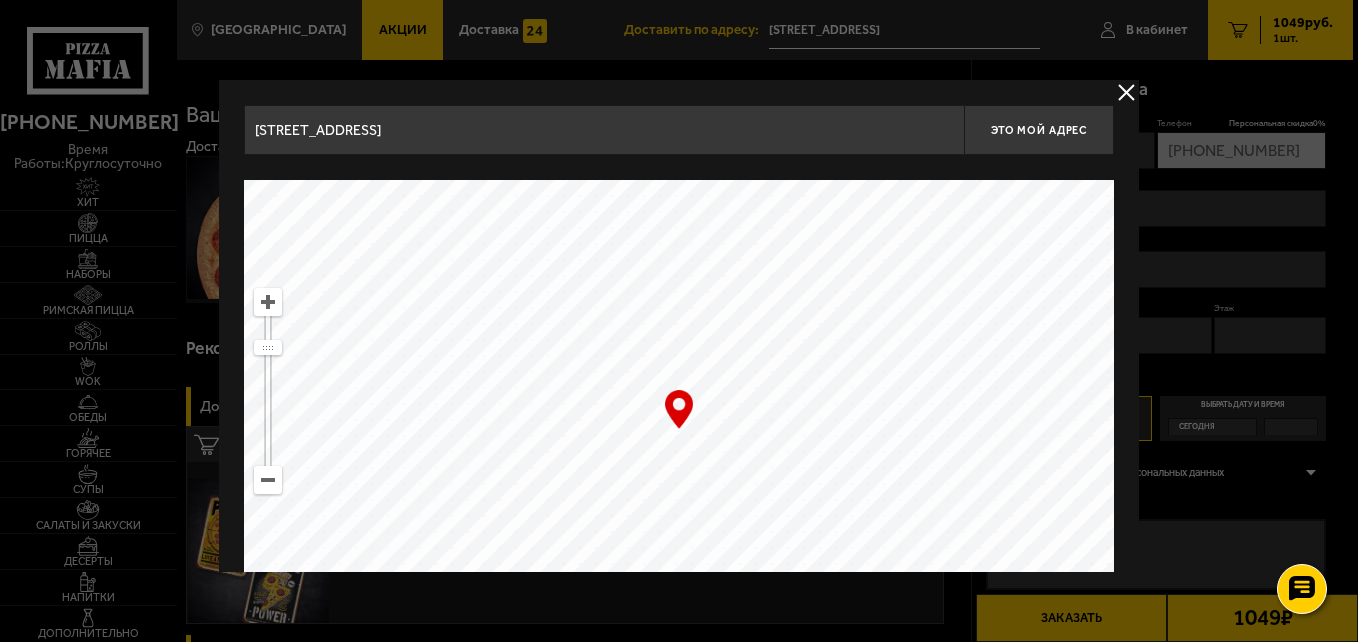 drag, startPoint x: 766, startPoint y: 360, endPoint x: 840, endPoint y: 436, distance: 106.07545 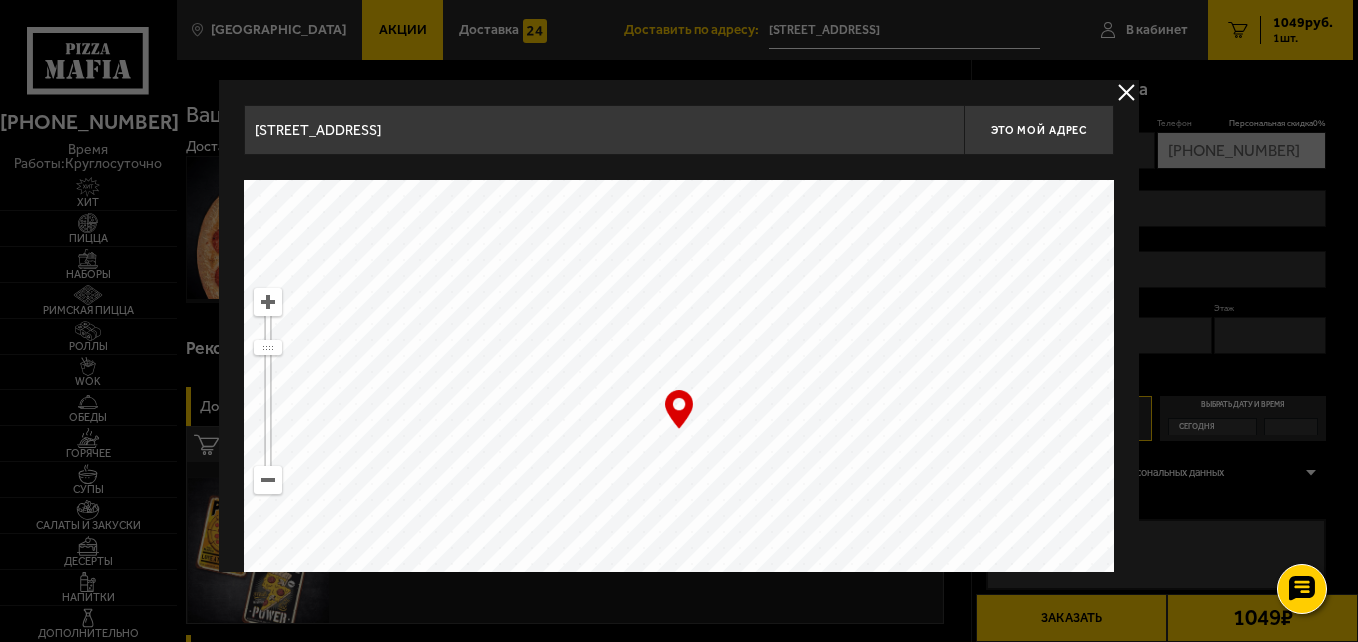 click at bounding box center [679, 430] 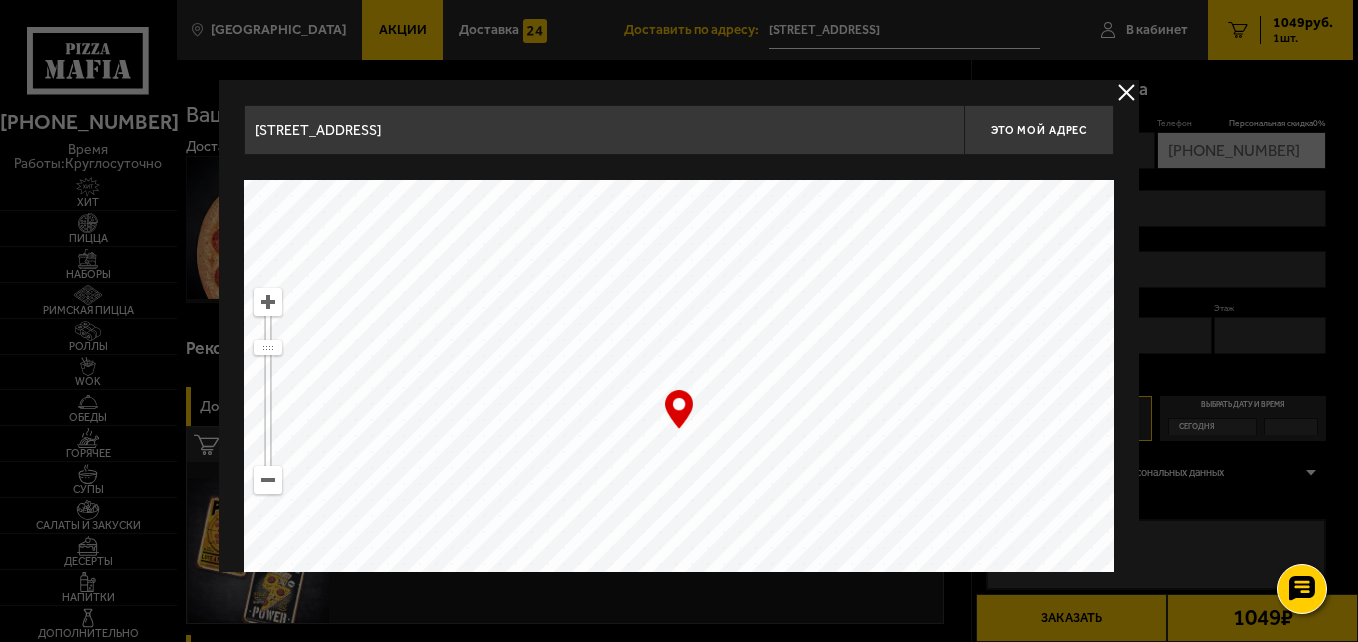 type on "[STREET_ADDRESS]" 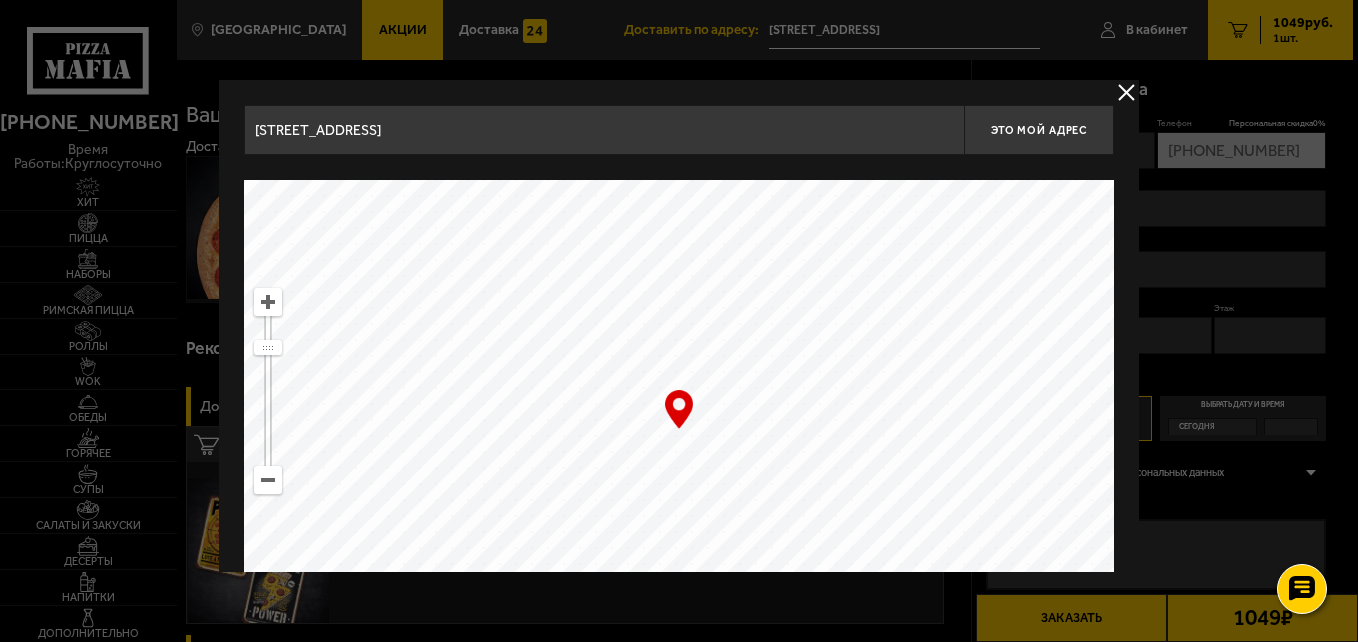 click at bounding box center [679, 430] 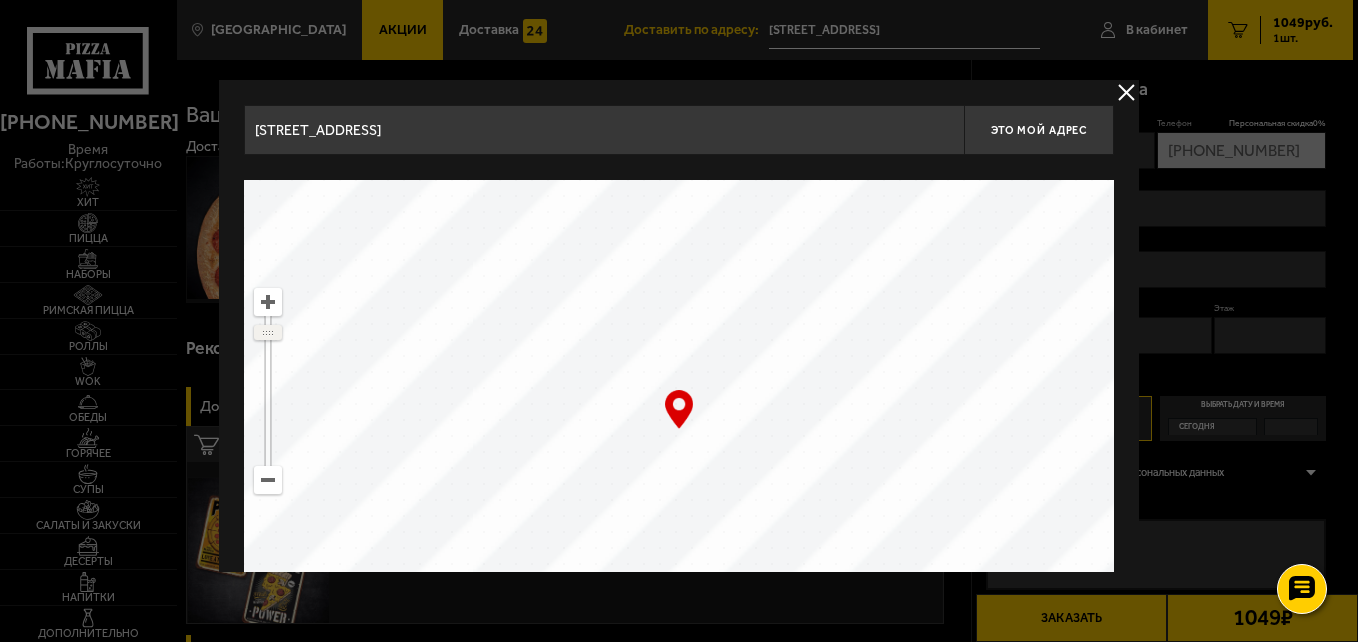drag, startPoint x: 268, startPoint y: 342, endPoint x: 267, endPoint y: 332, distance: 10.049875 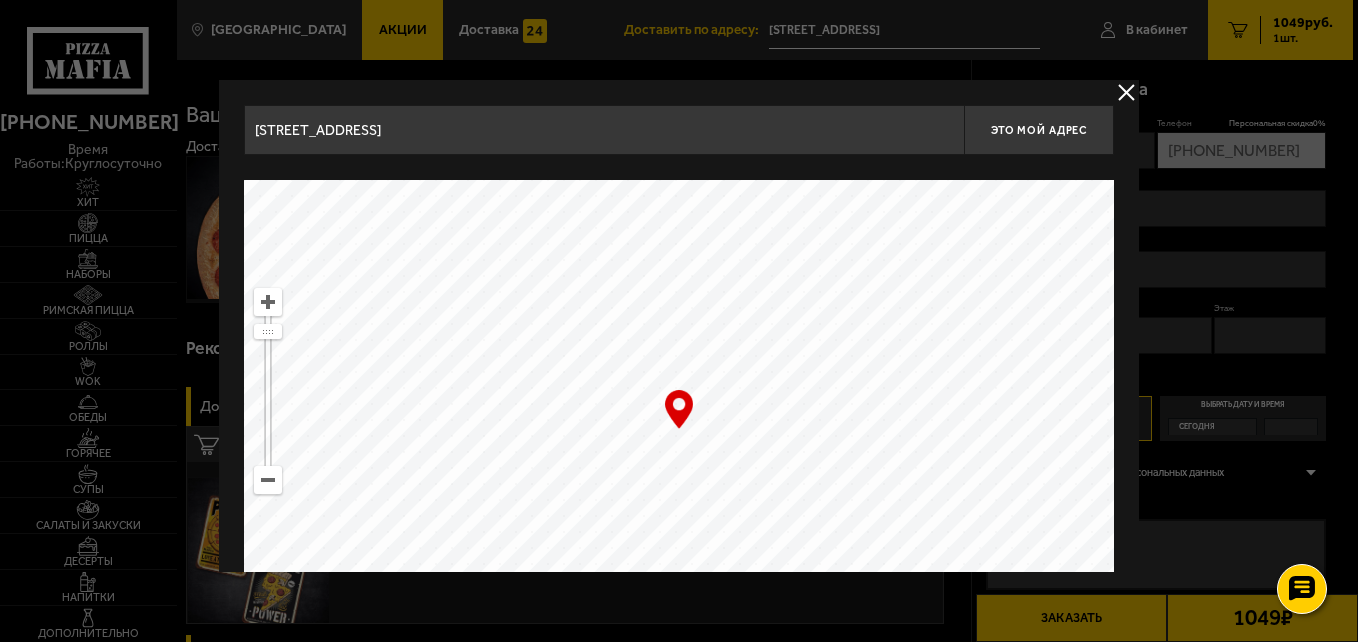 drag, startPoint x: 584, startPoint y: 281, endPoint x: 642, endPoint y: 528, distance: 253.71835 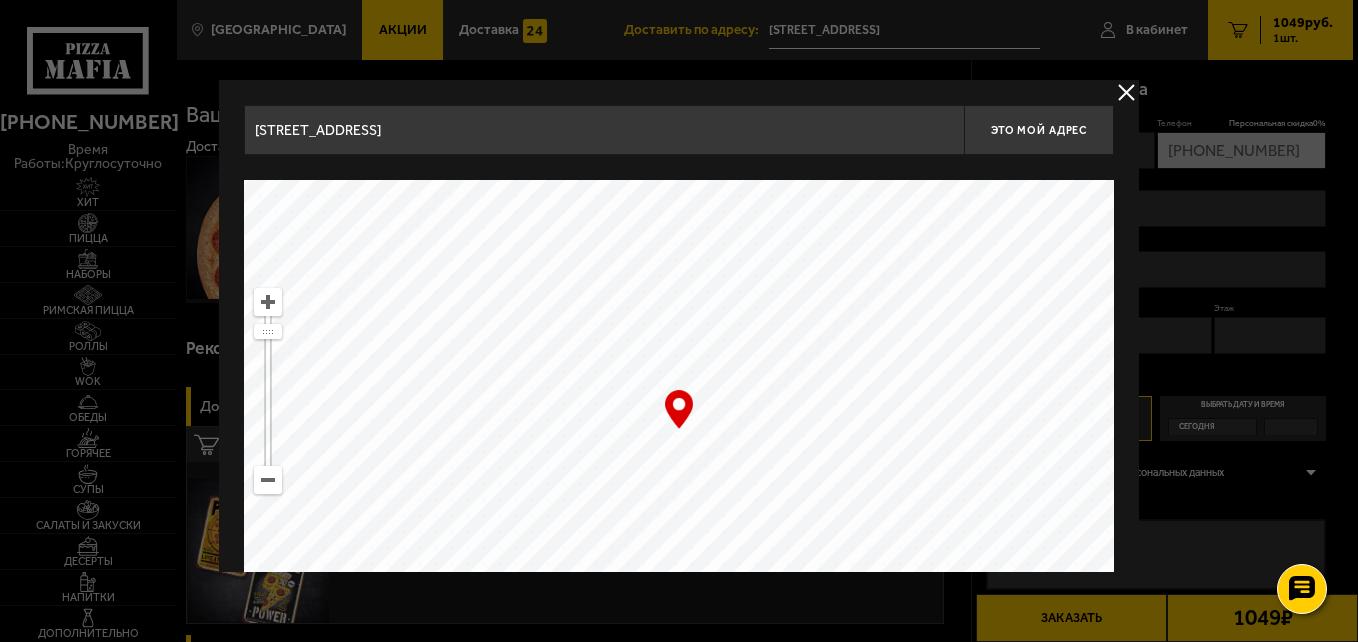 type on "[STREET_ADDRESS]" 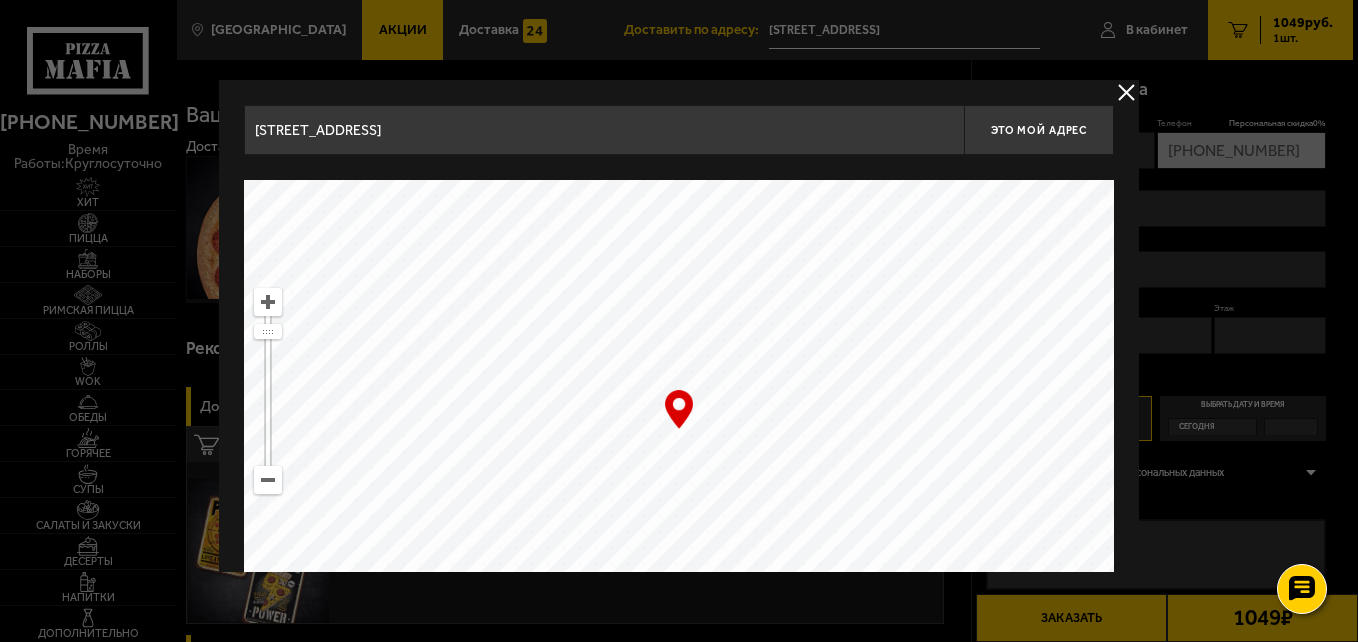 click at bounding box center (679, 430) 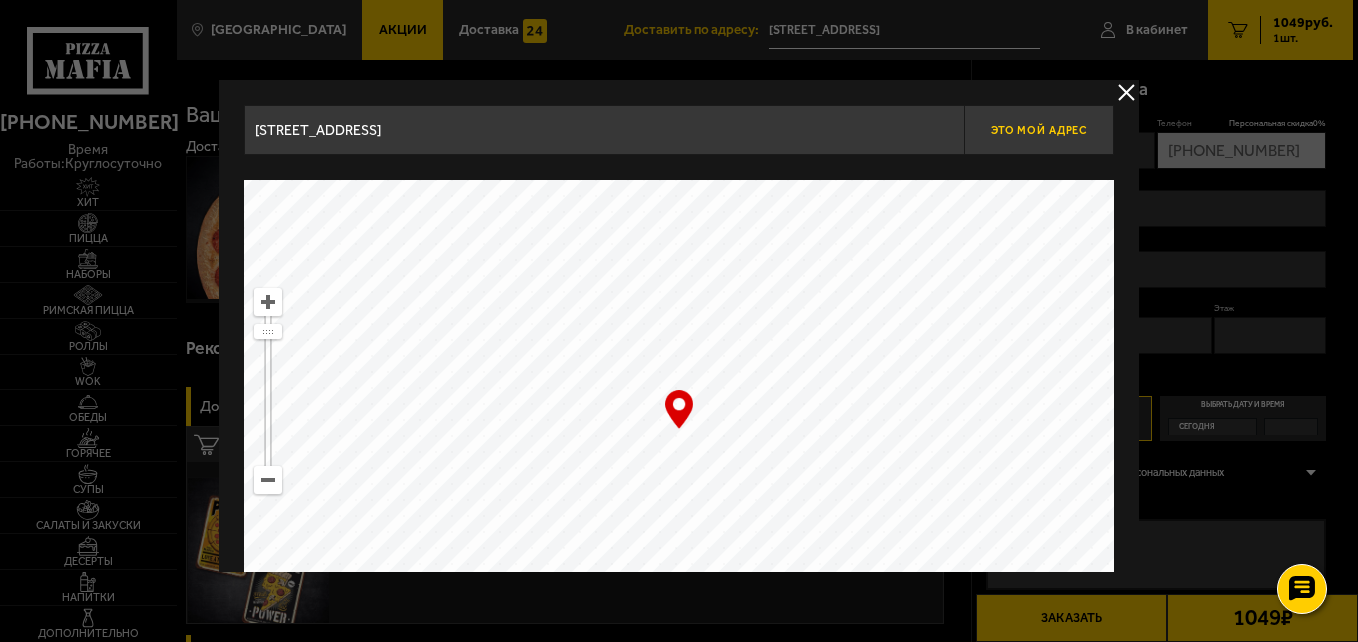 click on "Это мой адрес" at bounding box center [1039, 130] 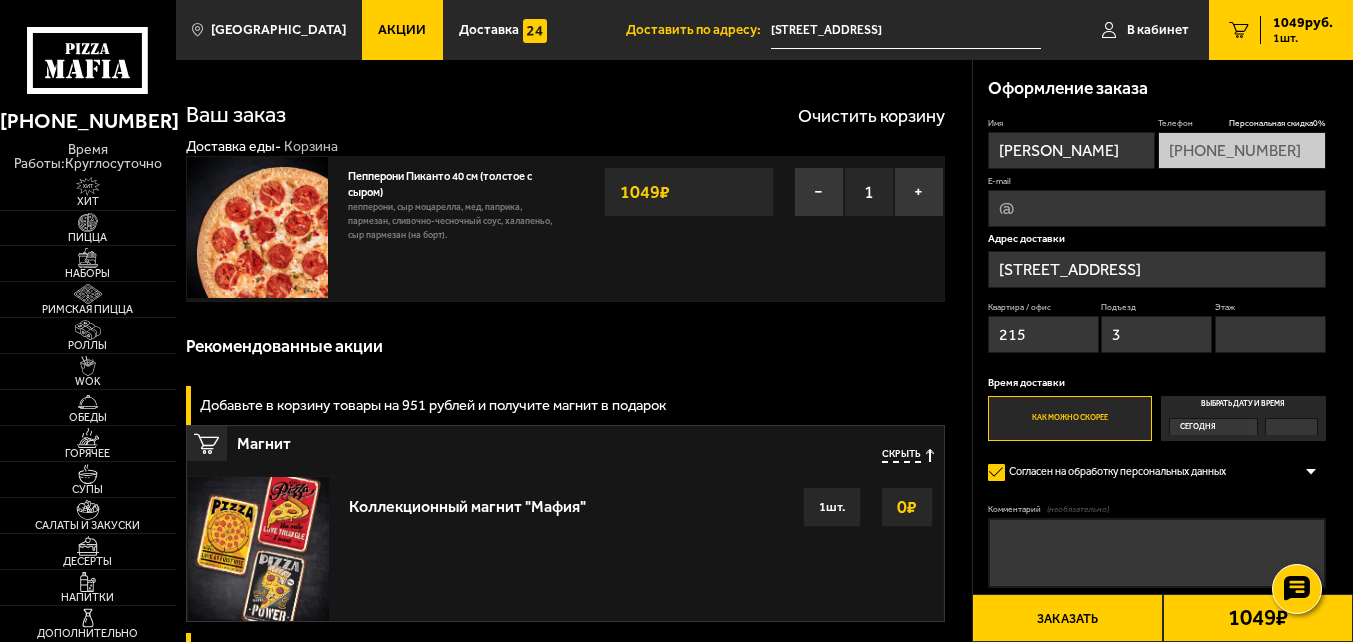 click on "3" at bounding box center [1156, 334] 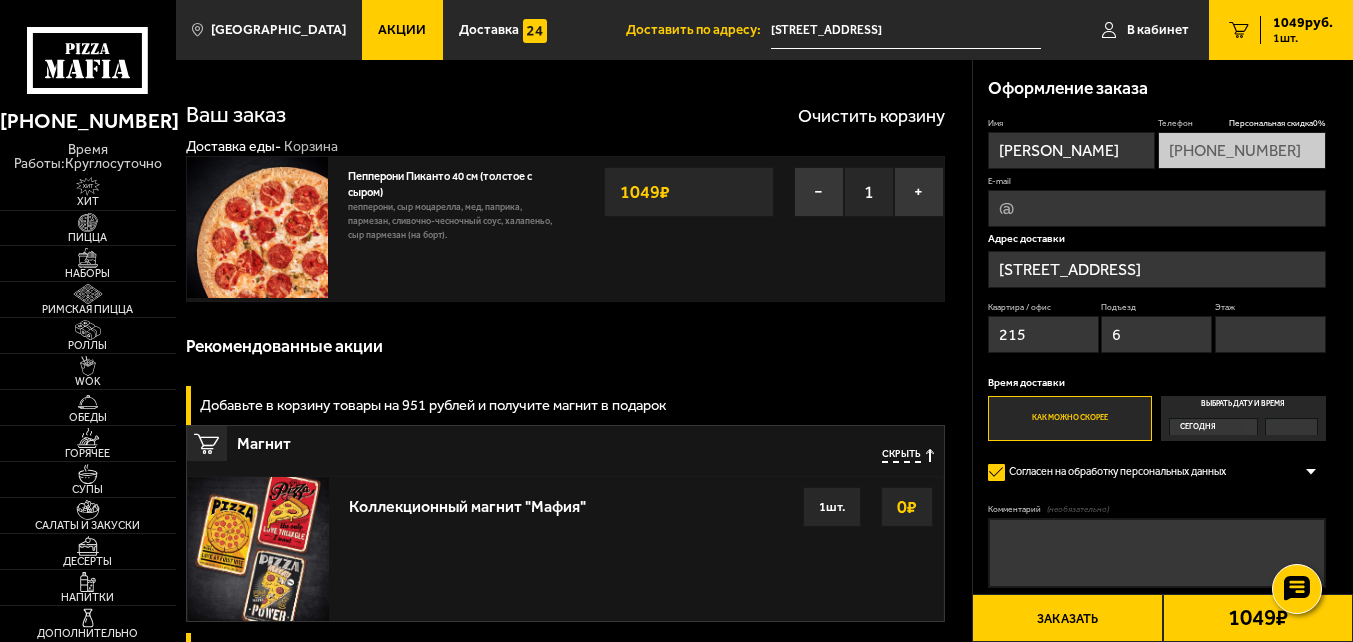 type on "6" 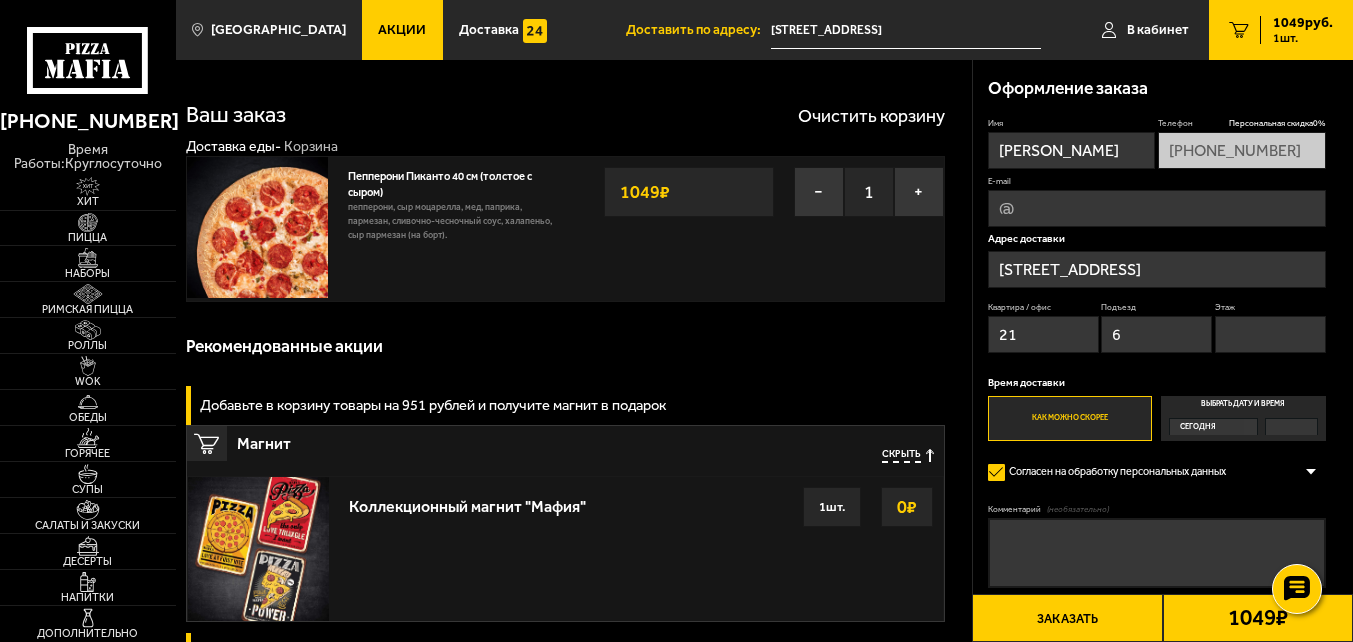 type on "2" 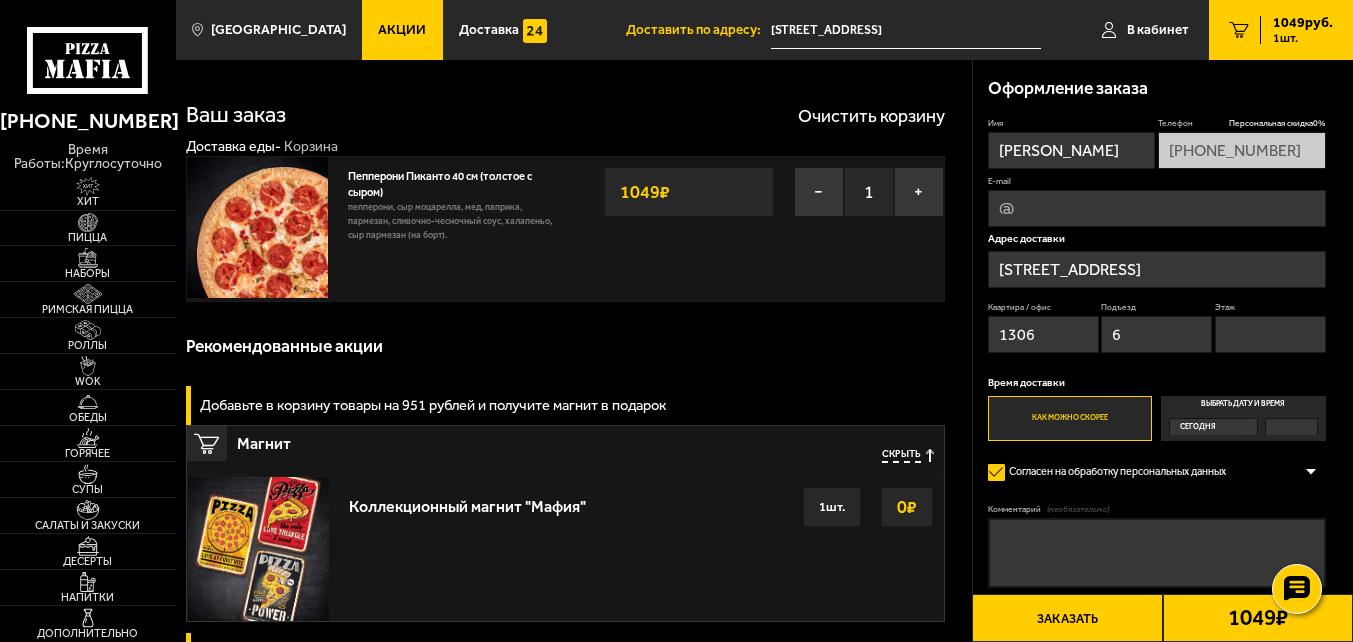 type on "1306" 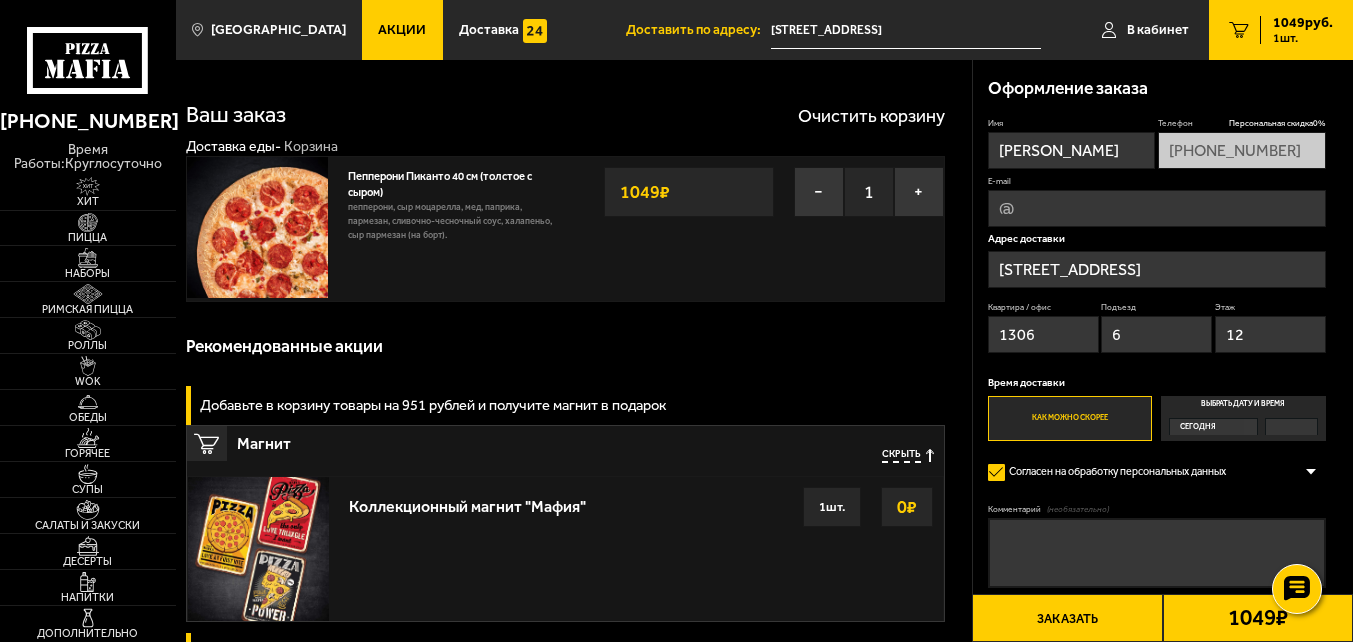 type on "12" 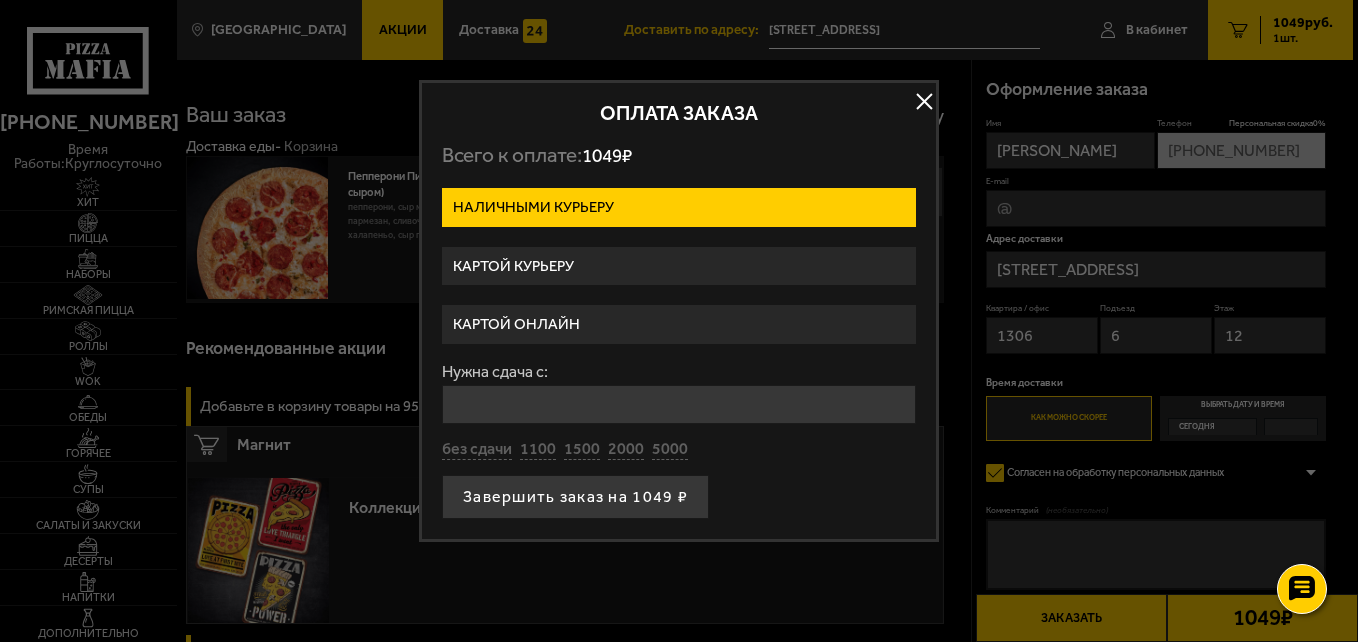 click on "Картой курьеру" at bounding box center (679, 266) 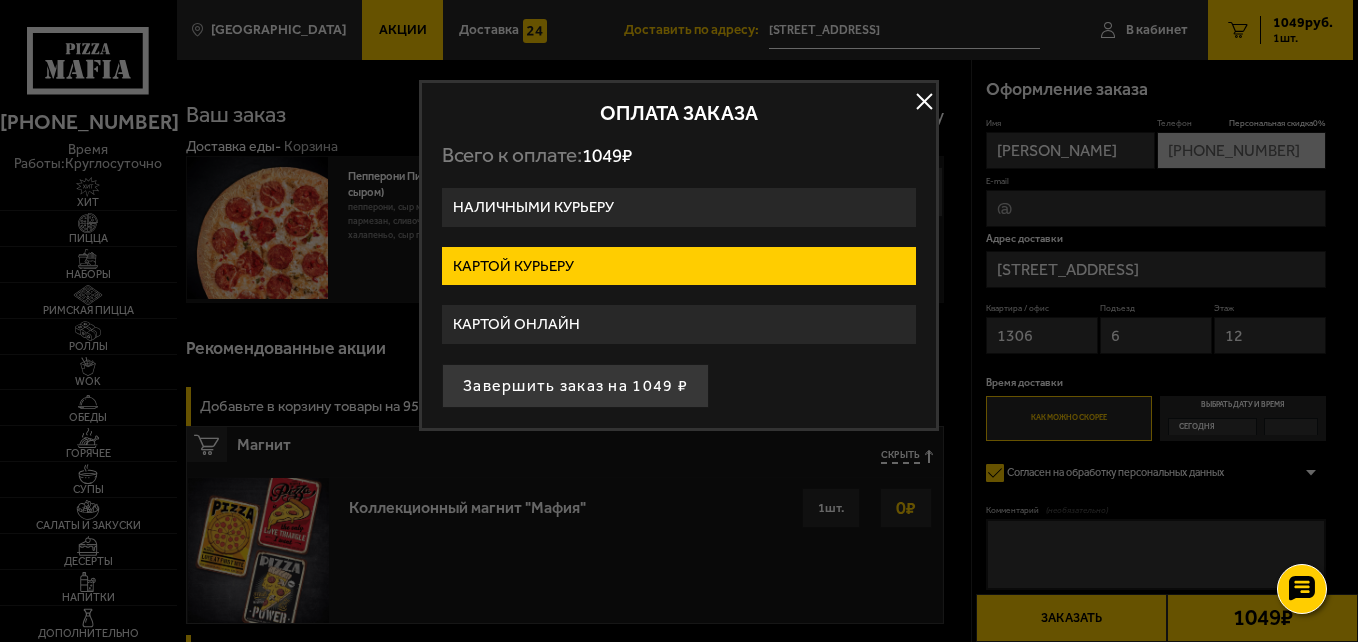 click at bounding box center (924, 102) 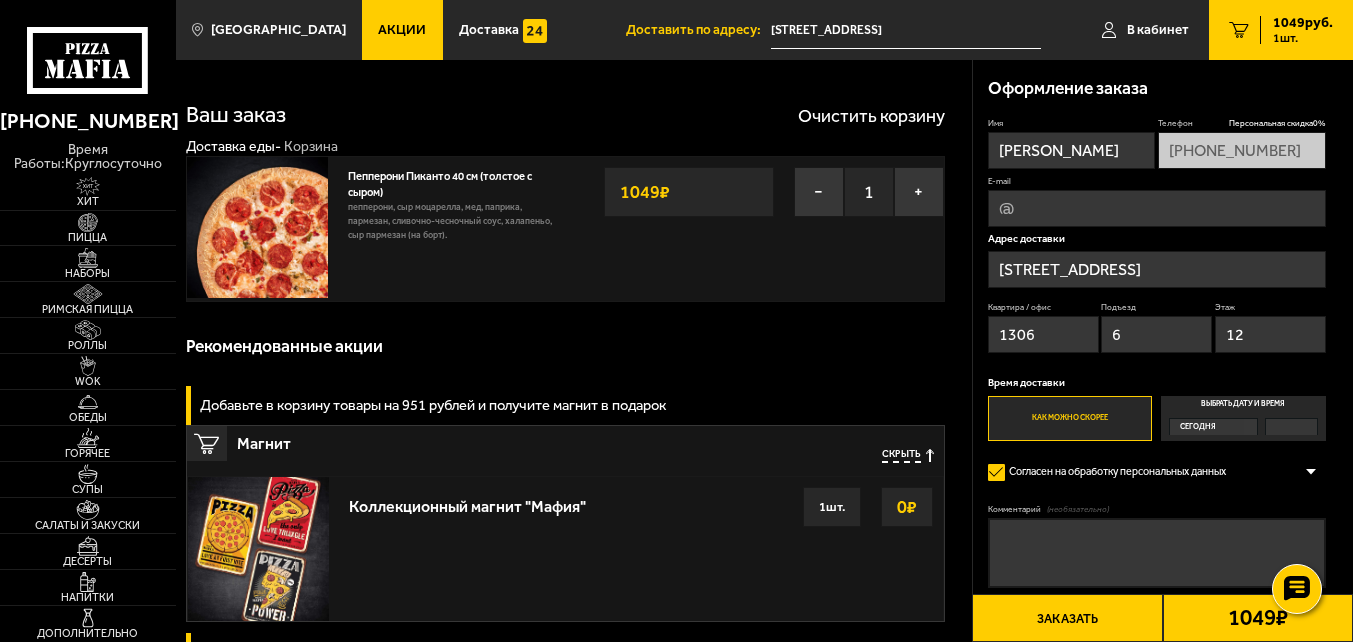 click on "0  ₽" at bounding box center (907, 507) 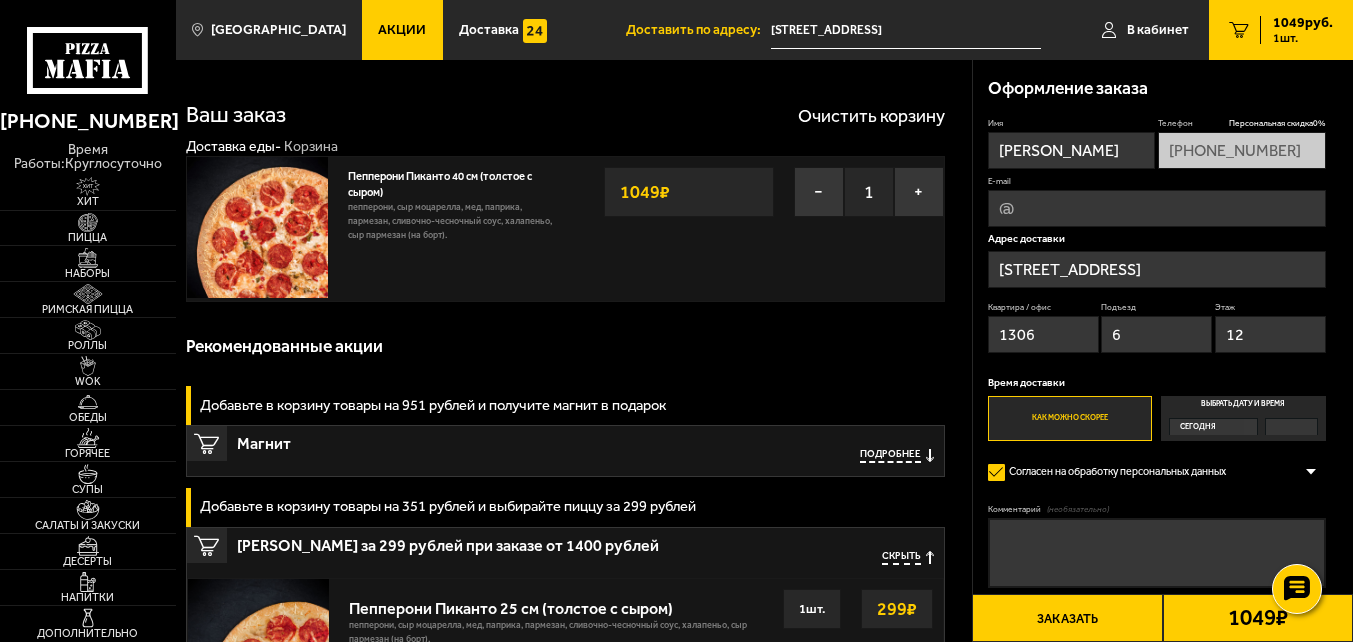 click on "Скрыть" at bounding box center (901, 558) 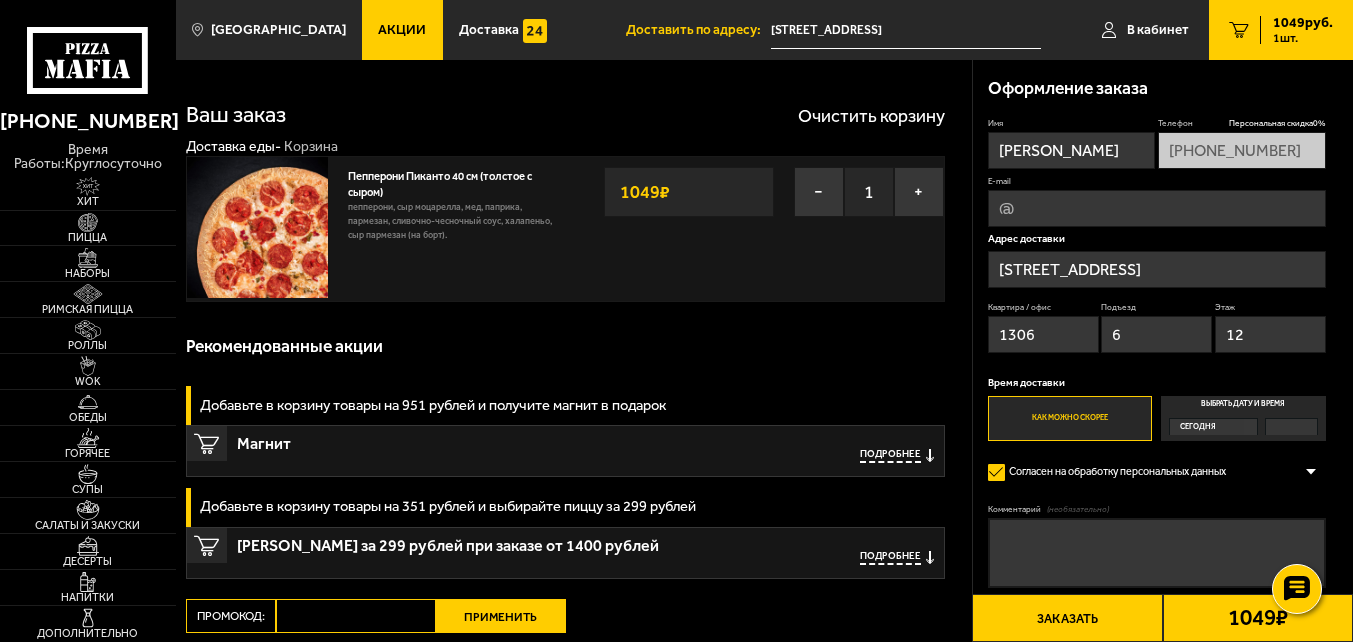 click on "Заказать" at bounding box center (1067, 618) 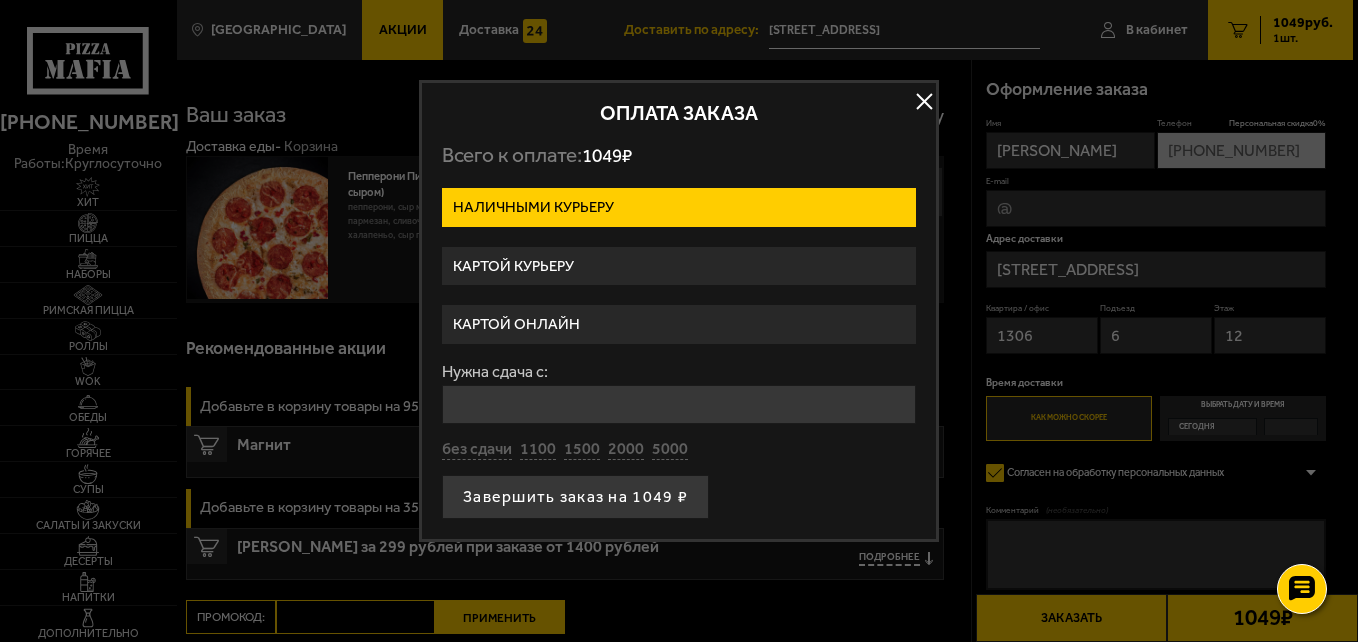 click on "Картой курьеру" at bounding box center [679, 266] 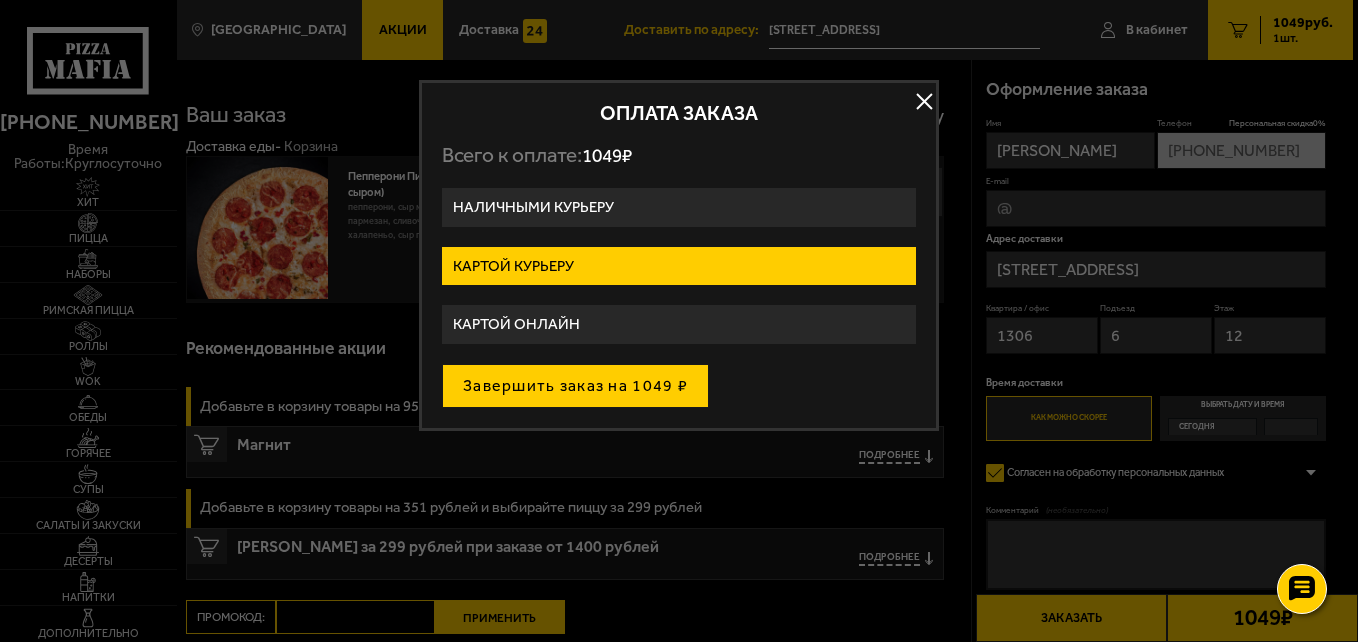 click on "Завершить заказ на 1049 ₽" at bounding box center (575, 386) 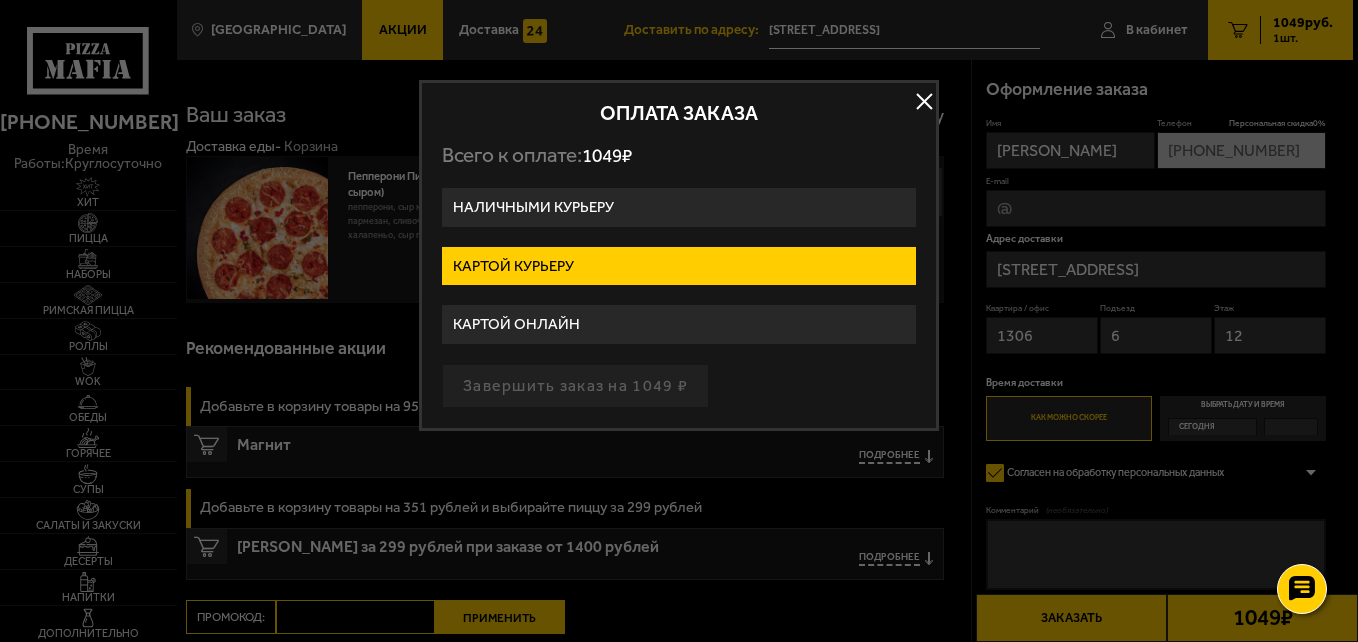 type on "[STREET_ADDRESS]" 